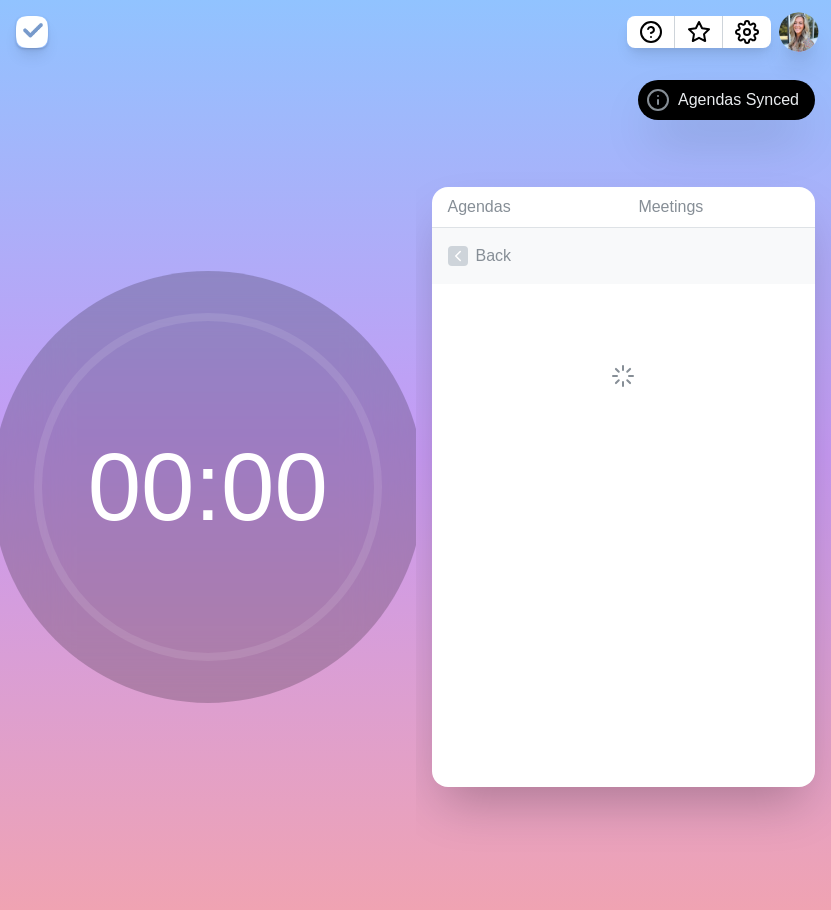 scroll, scrollTop: 0, scrollLeft: 0, axis: both 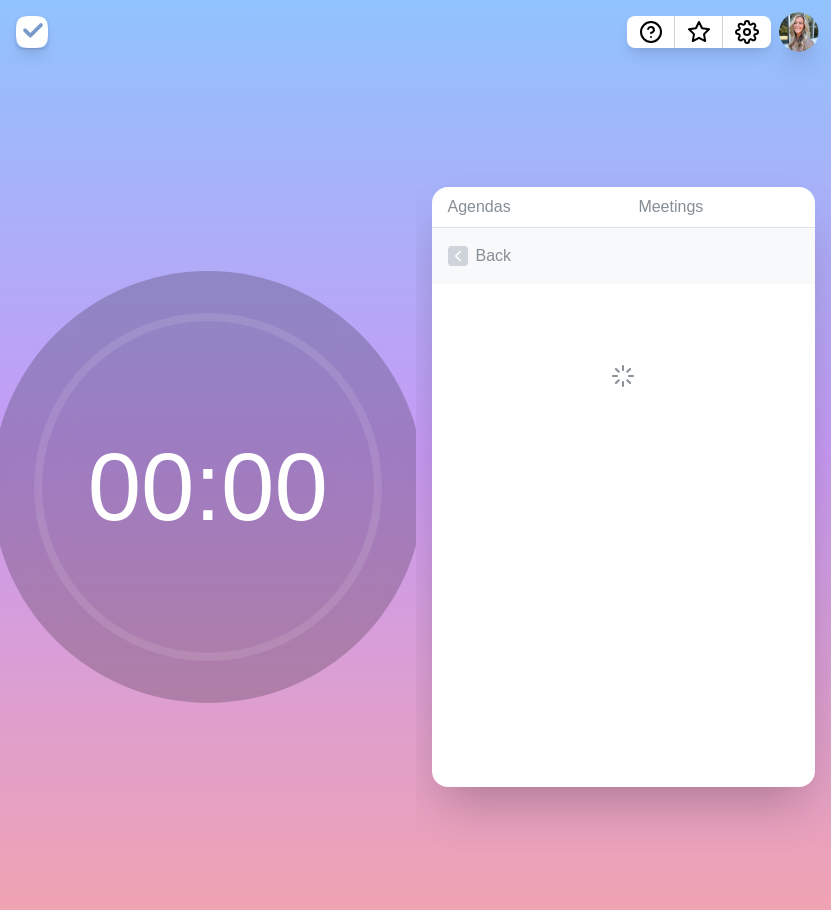 click on "Back" at bounding box center [624, 256] 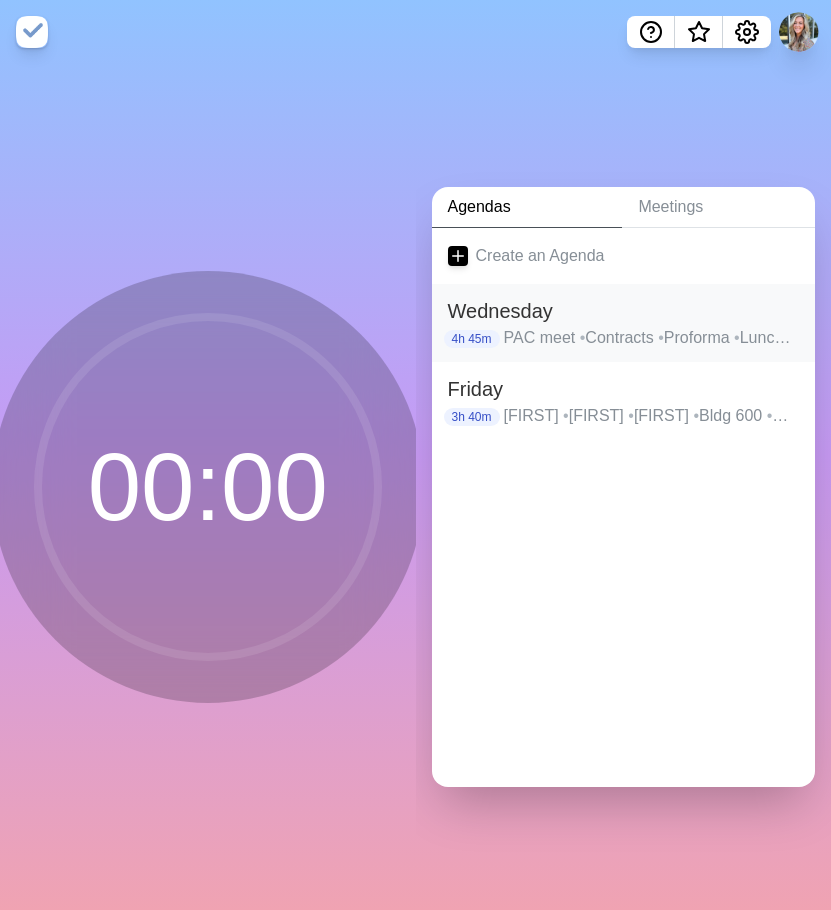 click on "[DAY]" at bounding box center [624, 311] 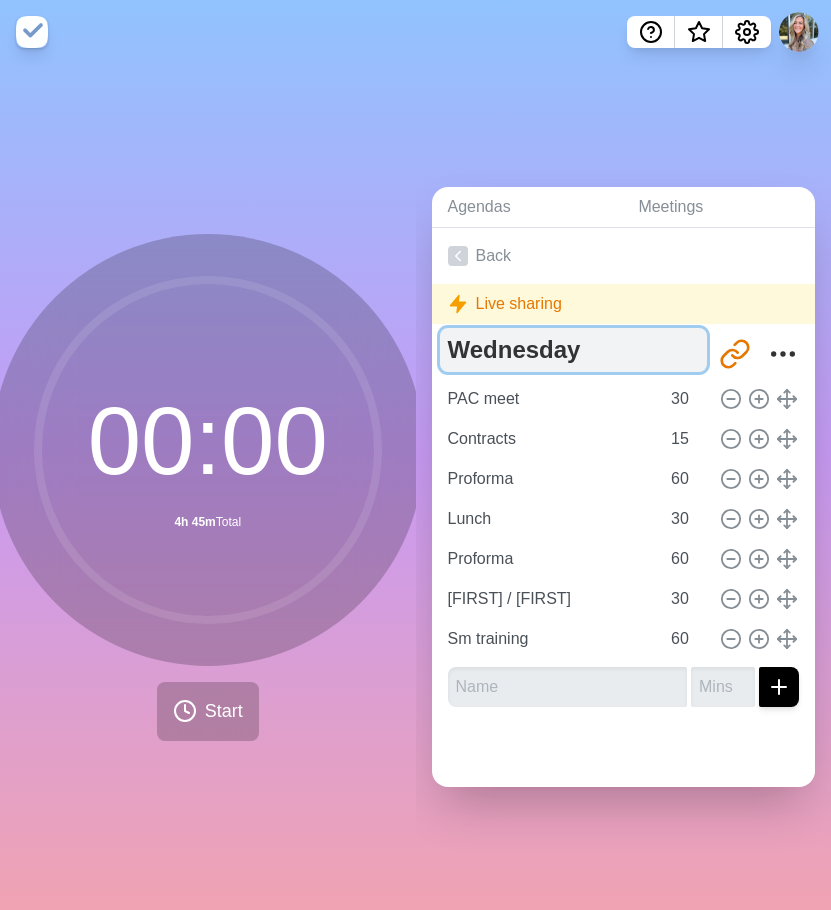 click on "[DAY]" at bounding box center [574, 350] 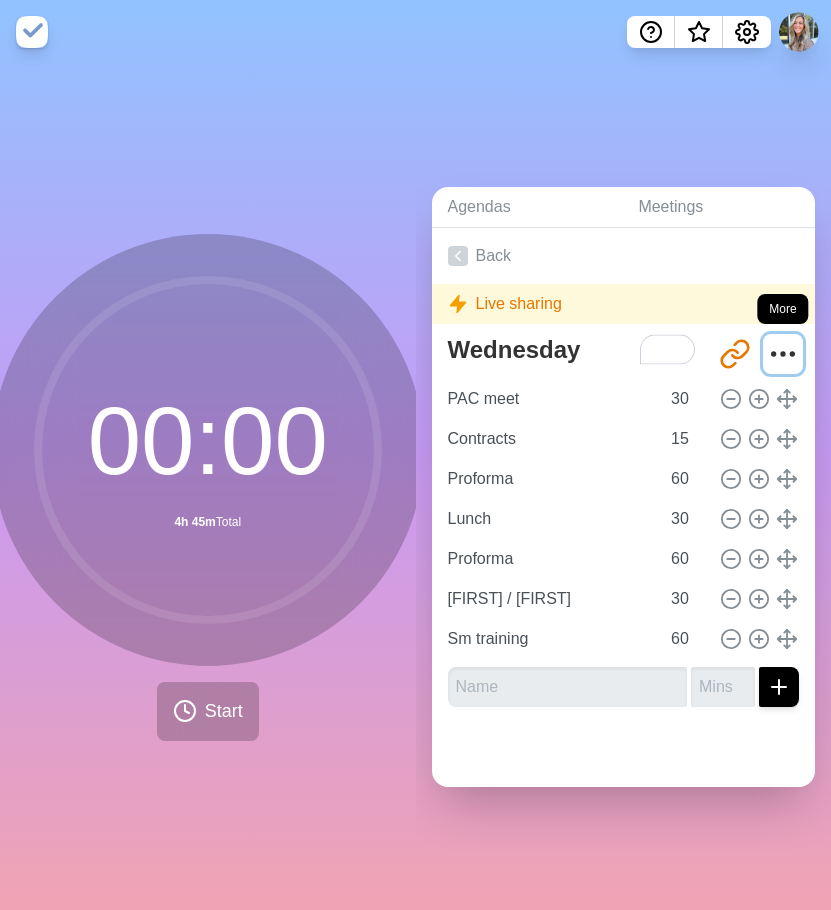 click 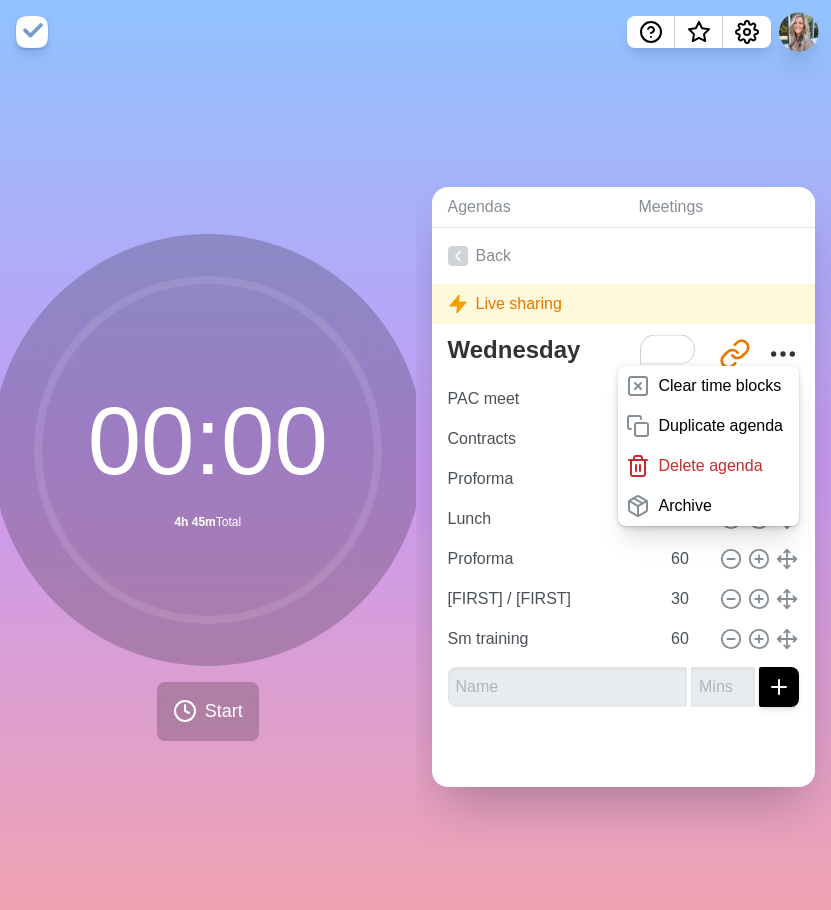 drag, startPoint x: 734, startPoint y: 470, endPoint x: 720, endPoint y: 469, distance: 14.035668 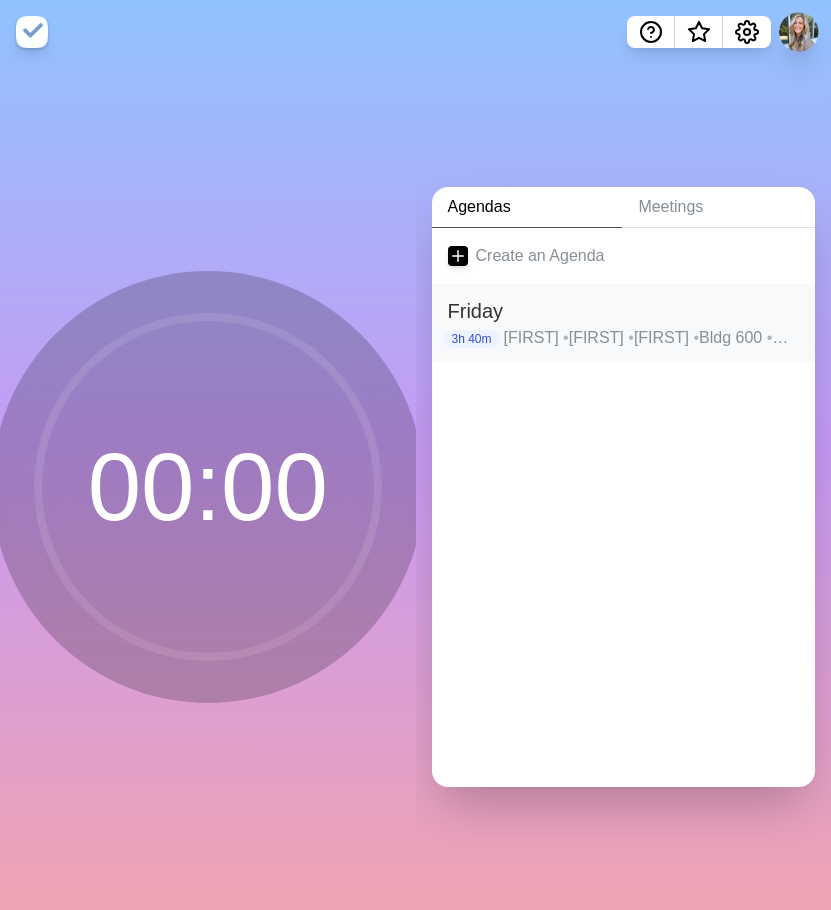 click on "[DAY]" at bounding box center (624, 311) 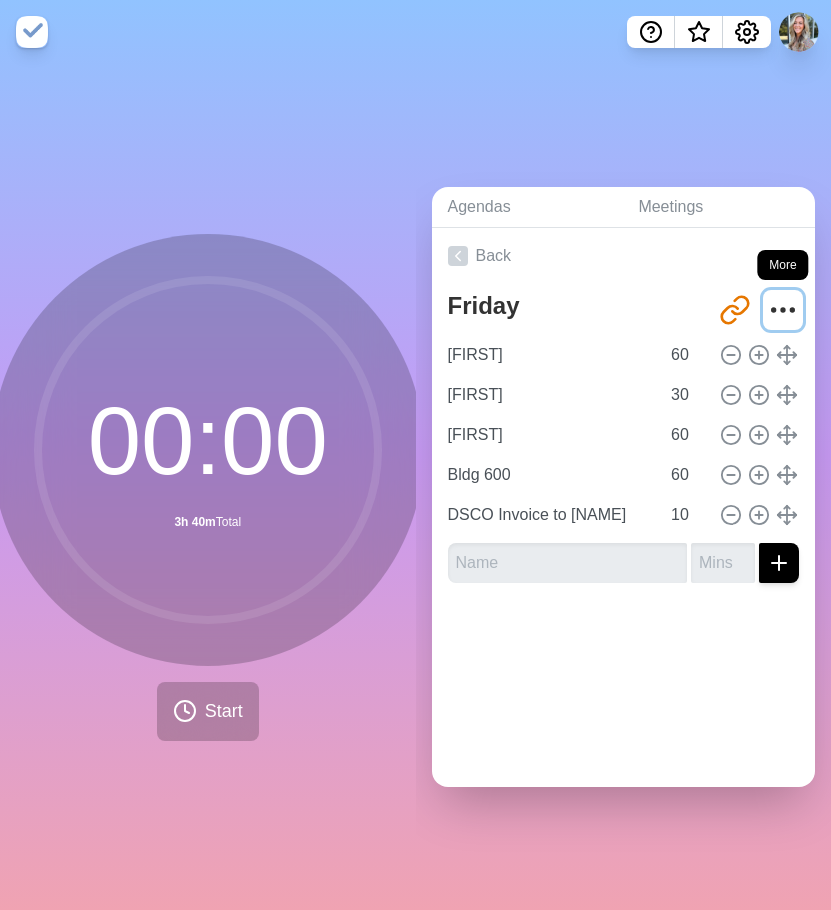 click 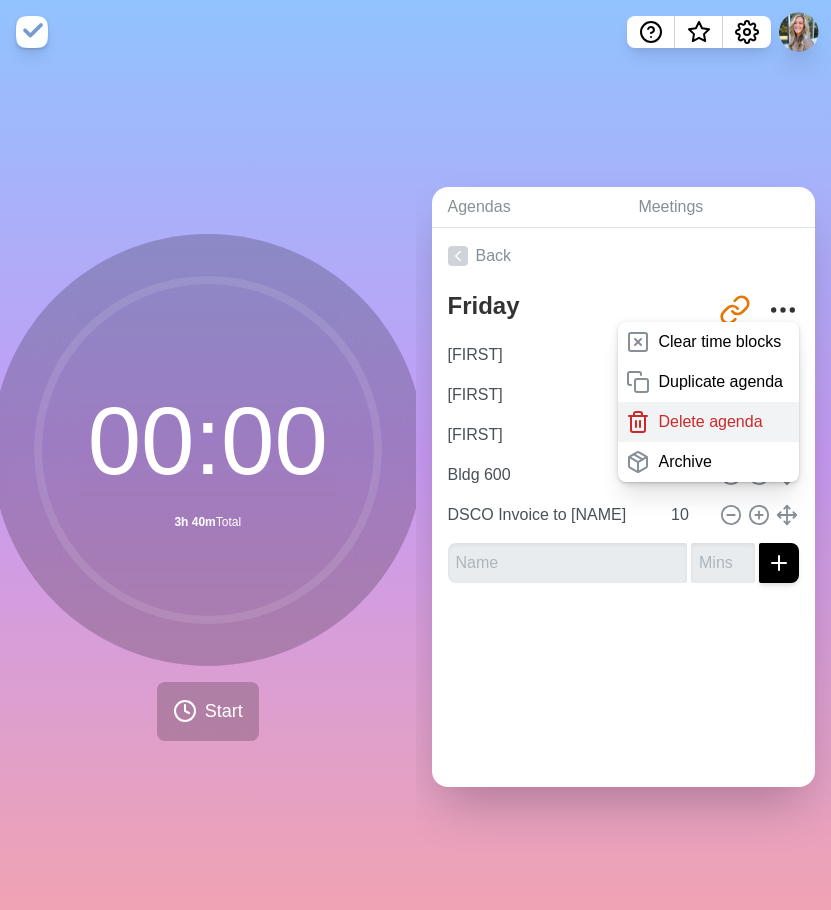 click on "Delete agenda" at bounding box center (710, 422) 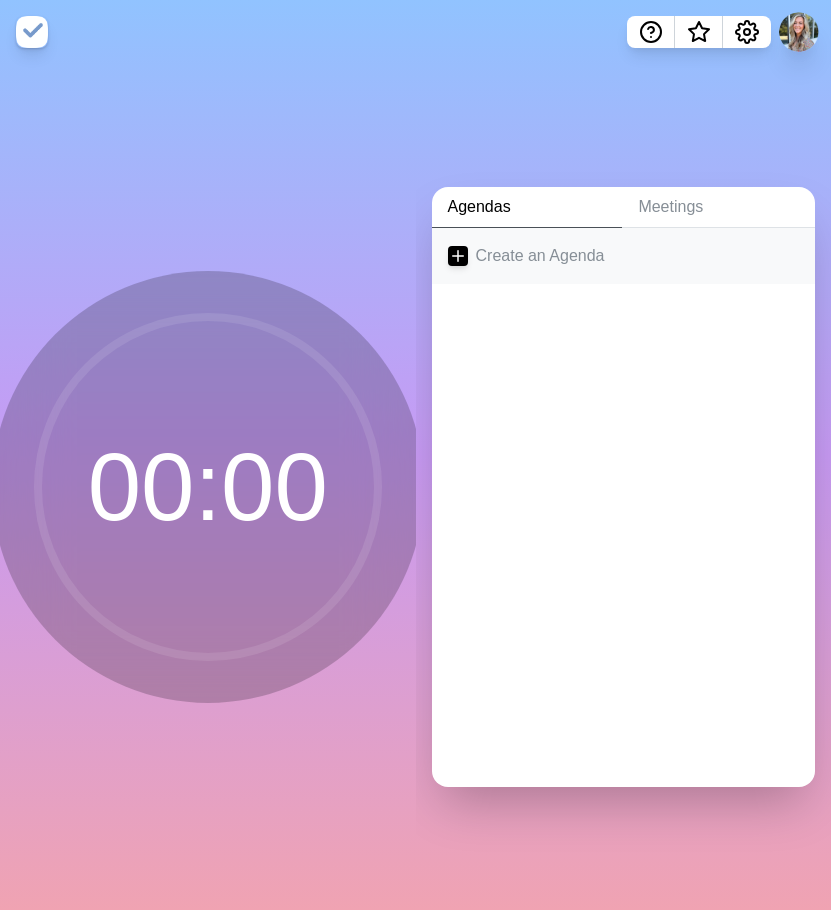 click on "Create an Agenda" at bounding box center (624, 256) 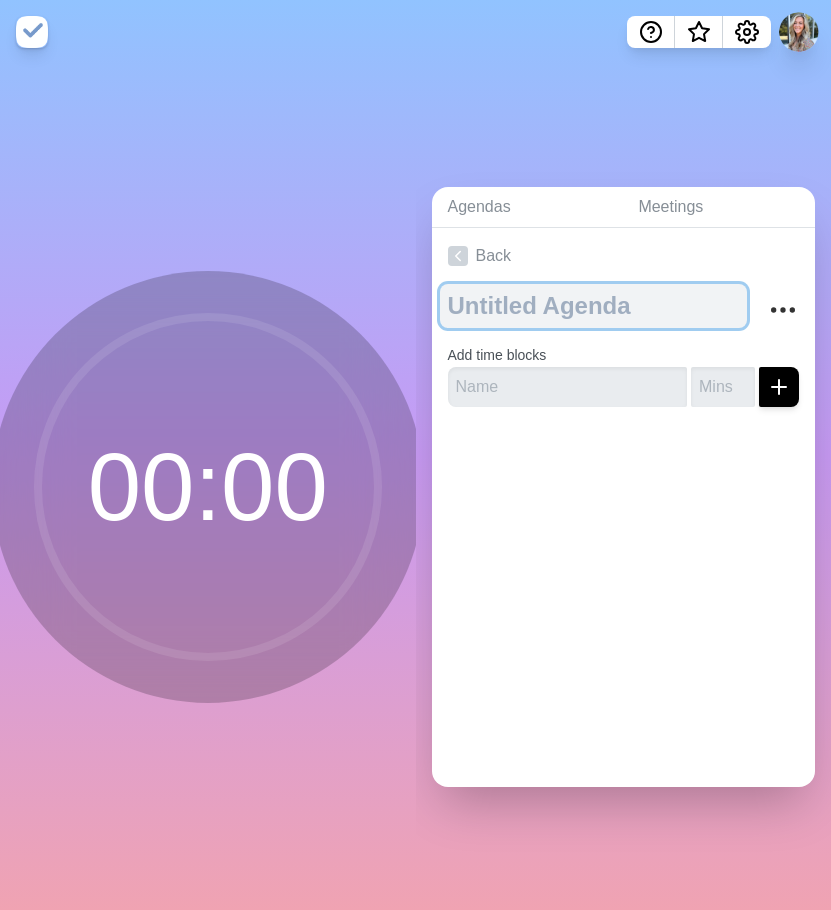 click at bounding box center (594, 306) 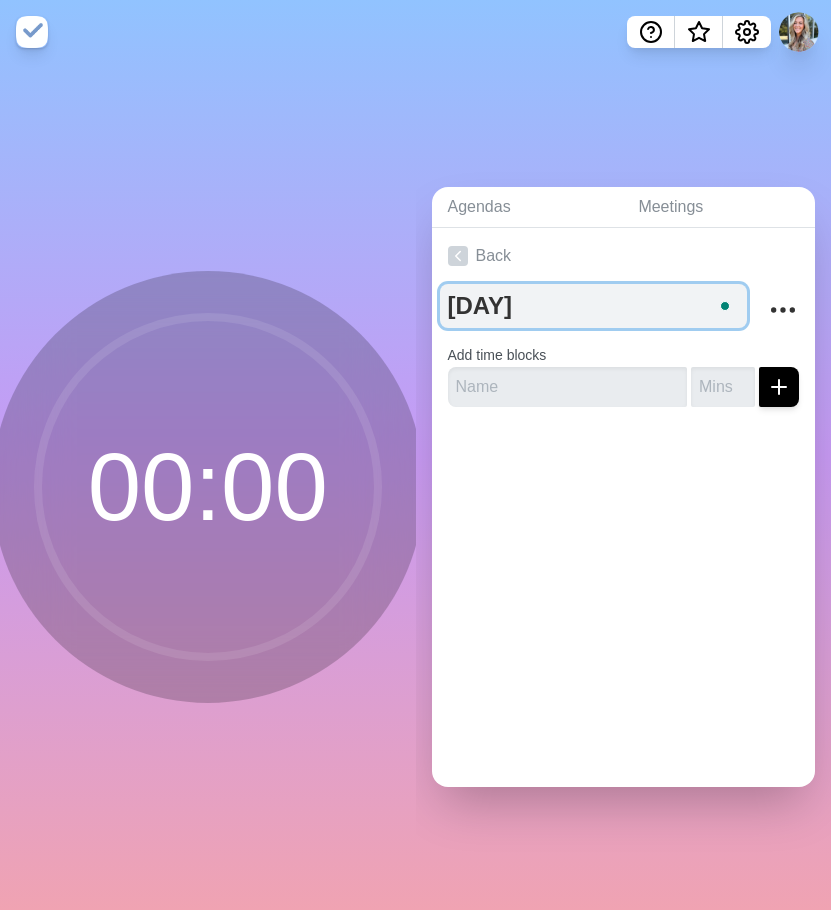 type on "[DAY]" 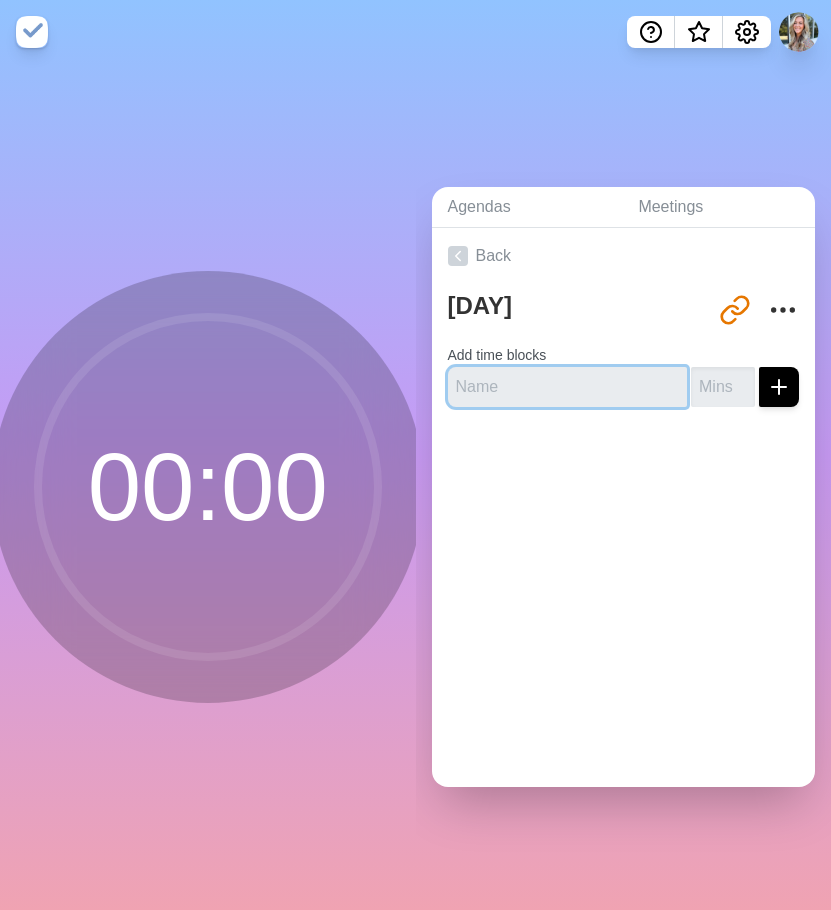 click at bounding box center [568, 387] 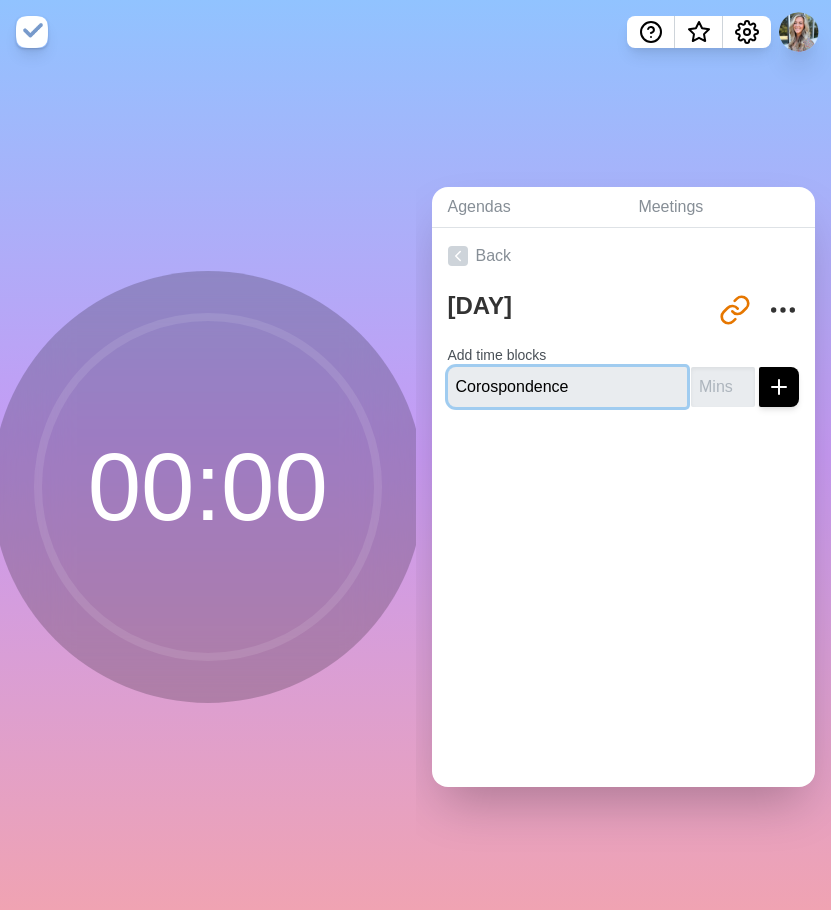 type on "Corospondence" 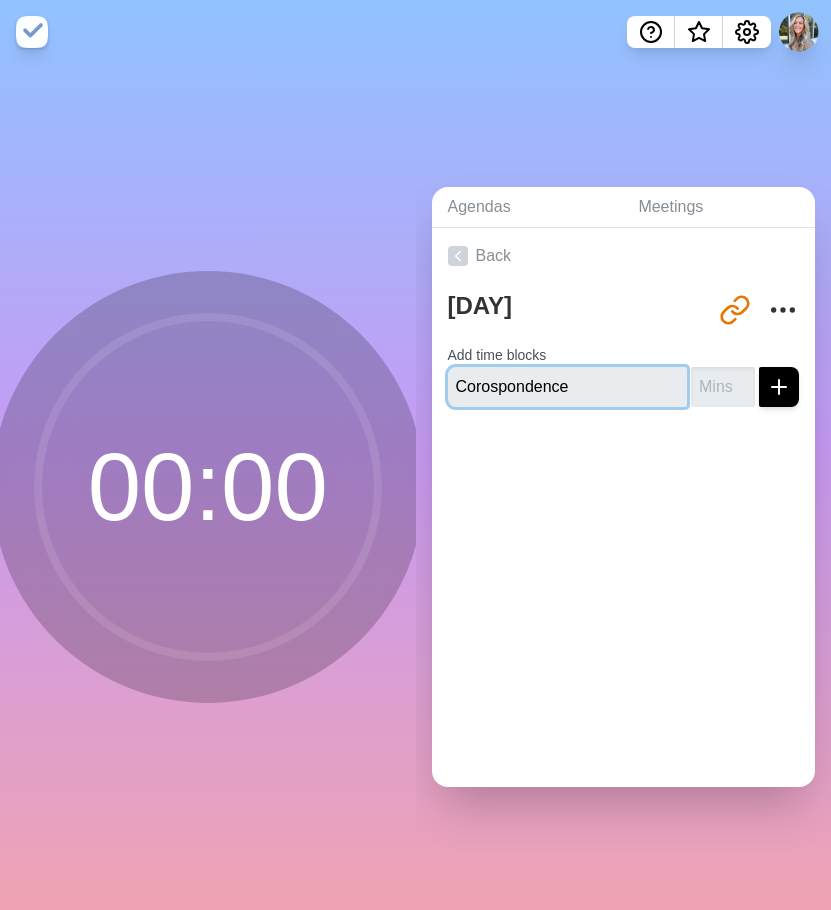 click at bounding box center [779, 387] 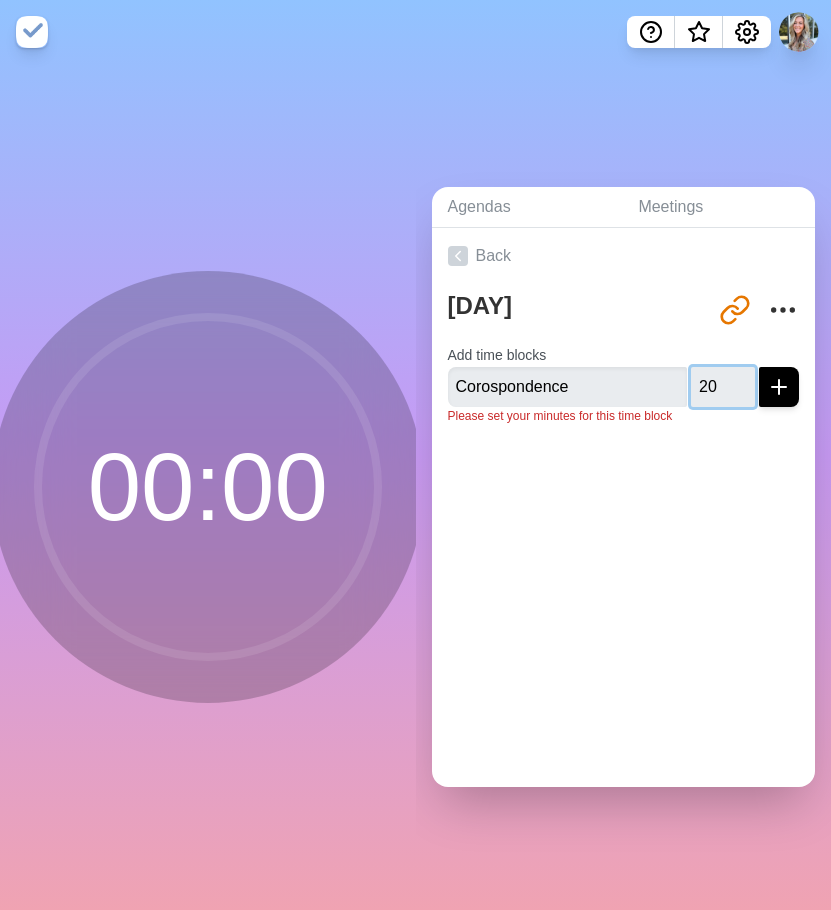 type on "20" 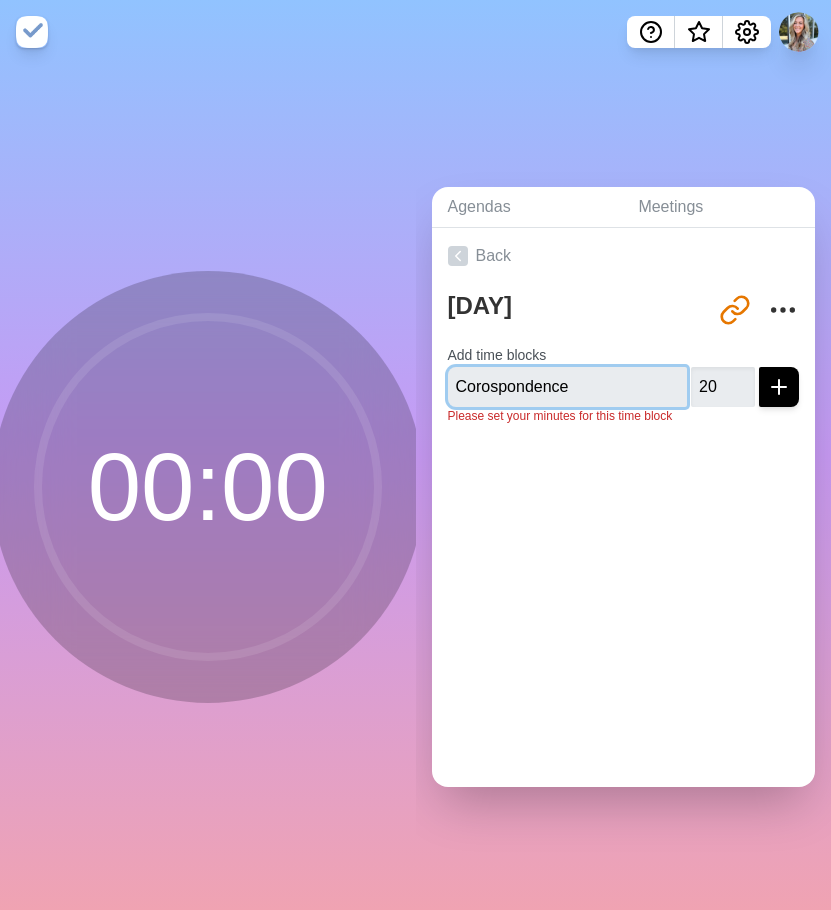 type 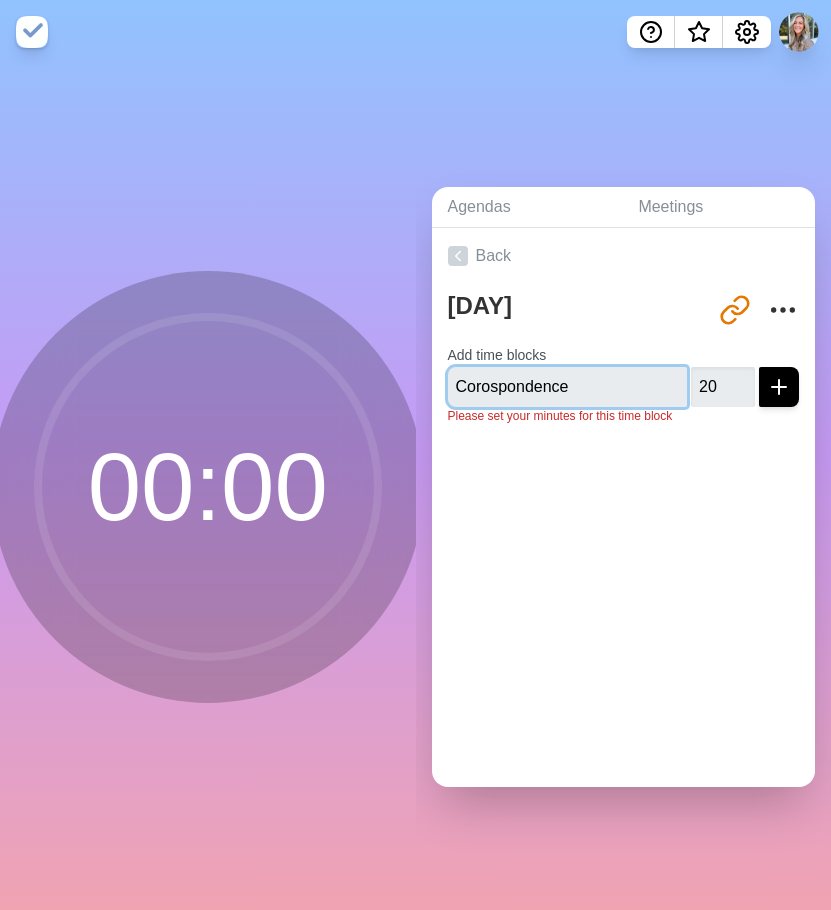 type 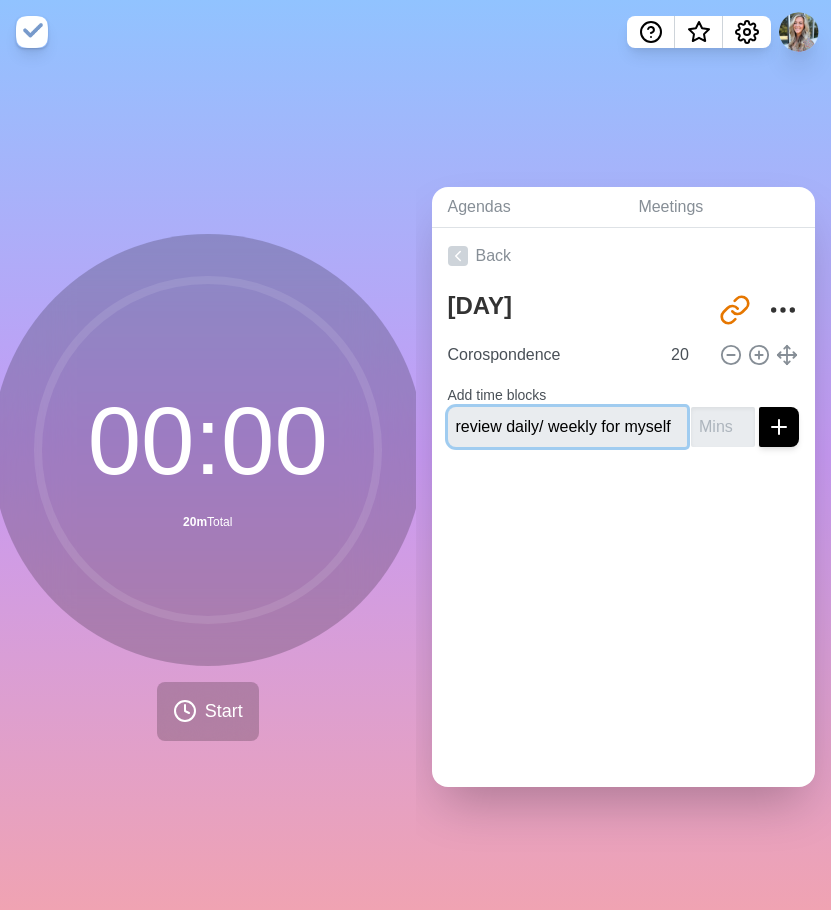type on "review daily/ weekly for myself" 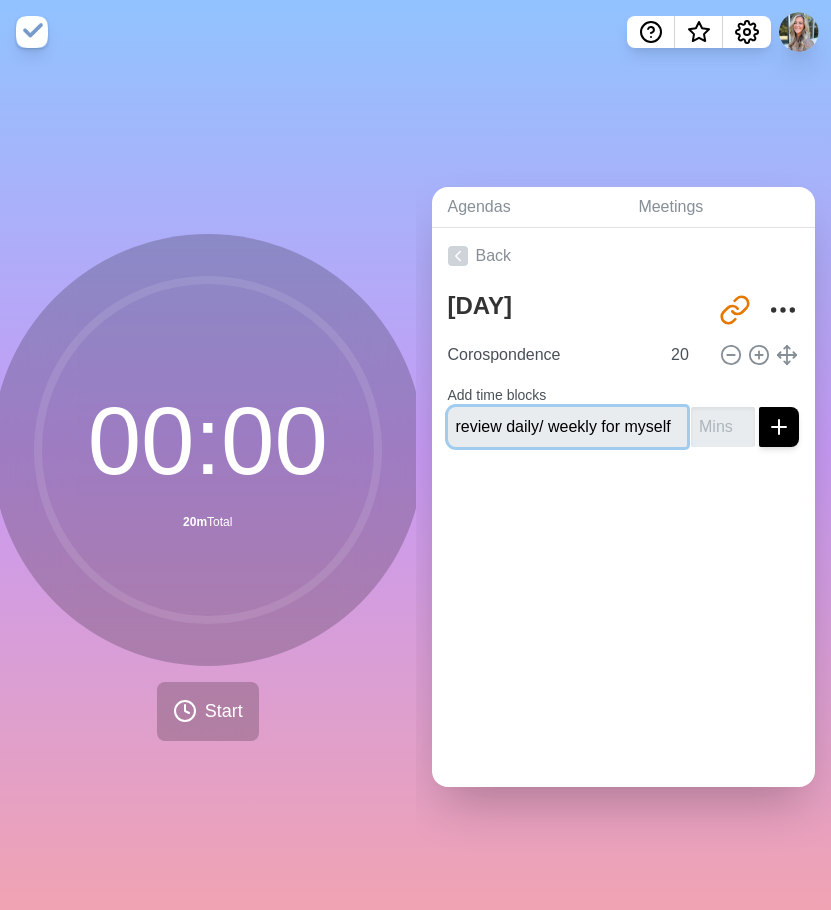 click at bounding box center [779, 427] 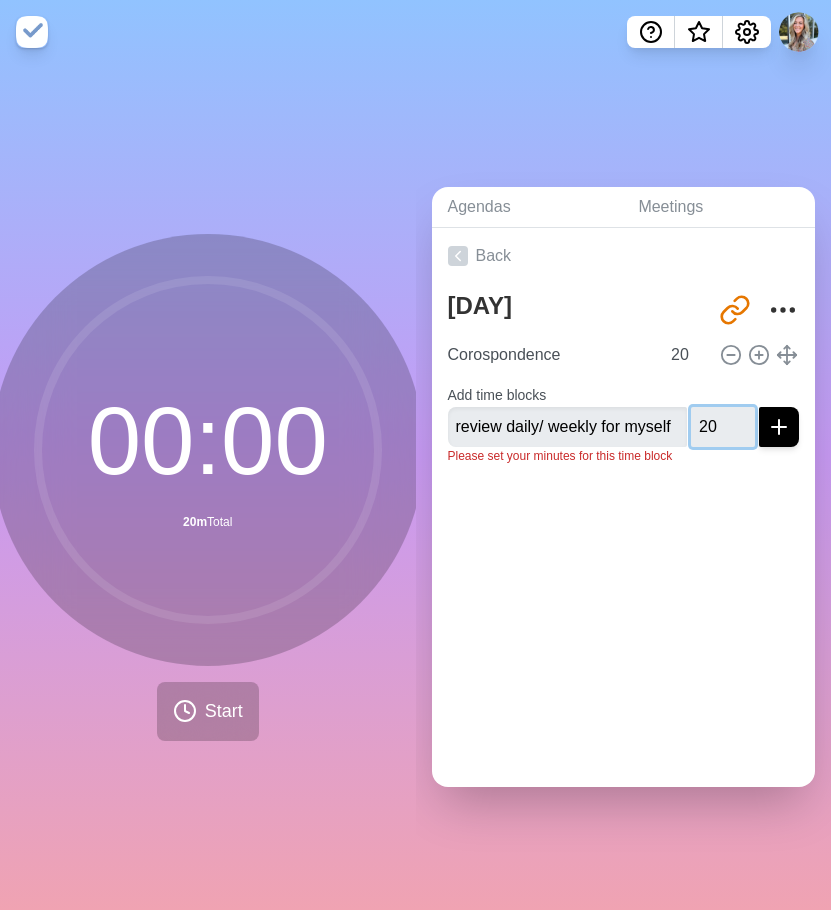 type on "20" 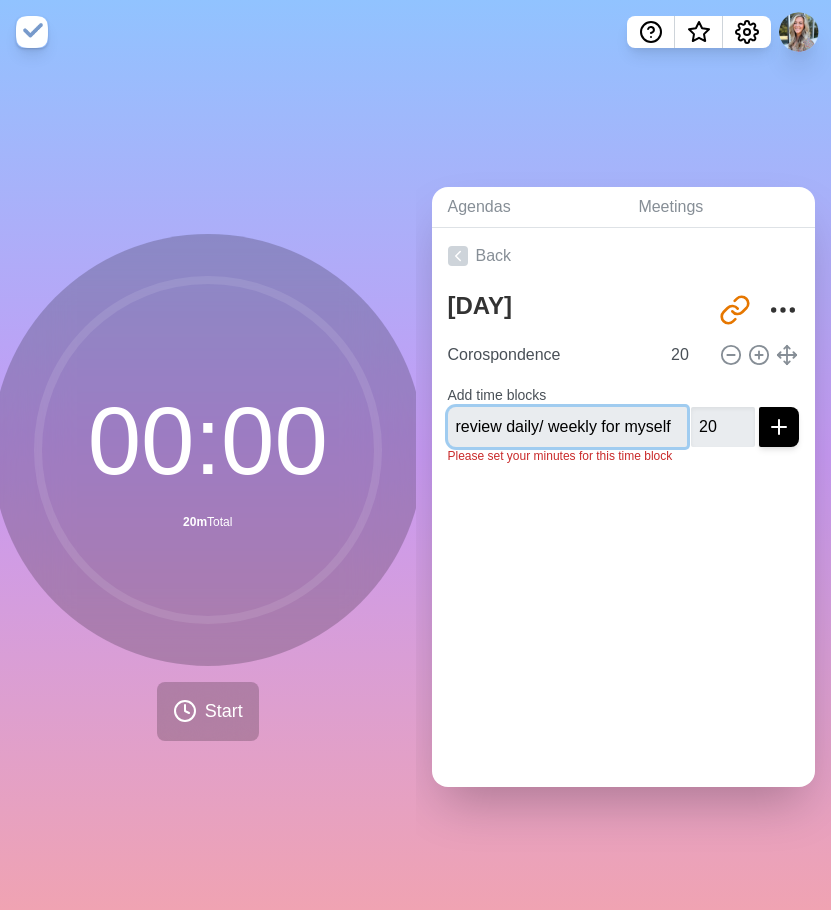 type 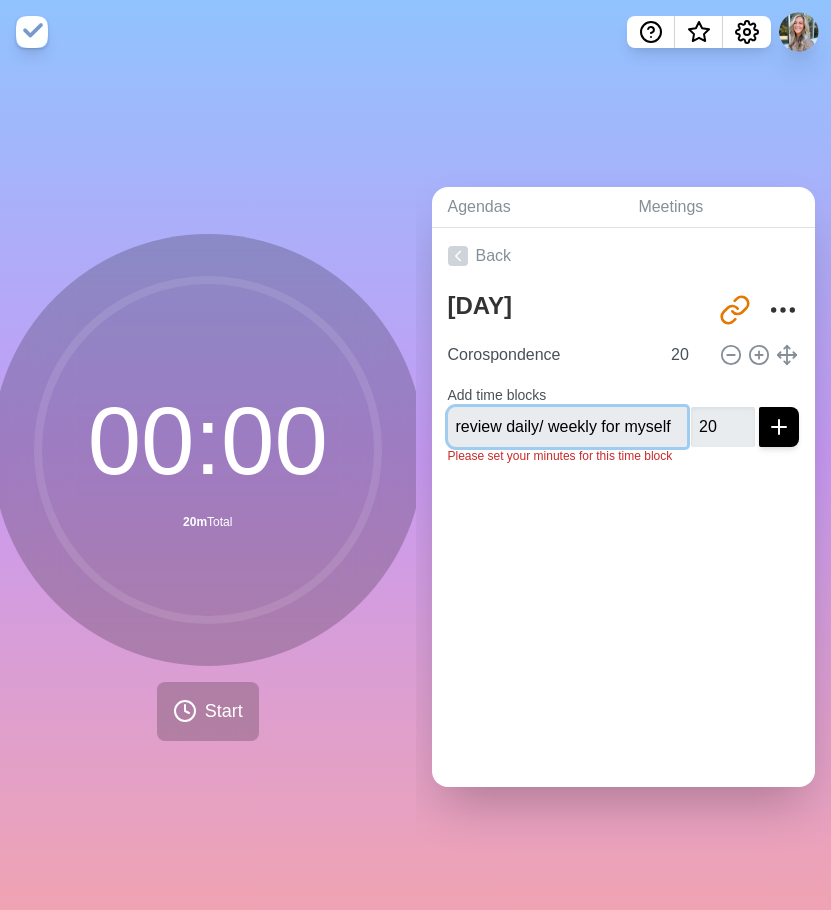 type 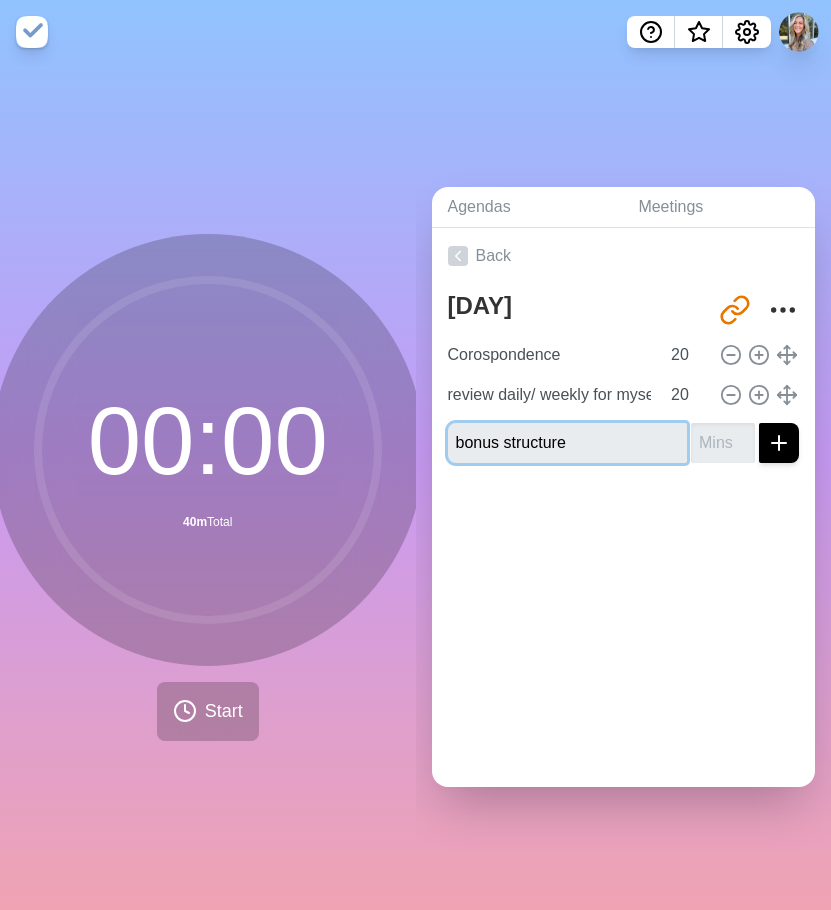 type on "bonus structure" 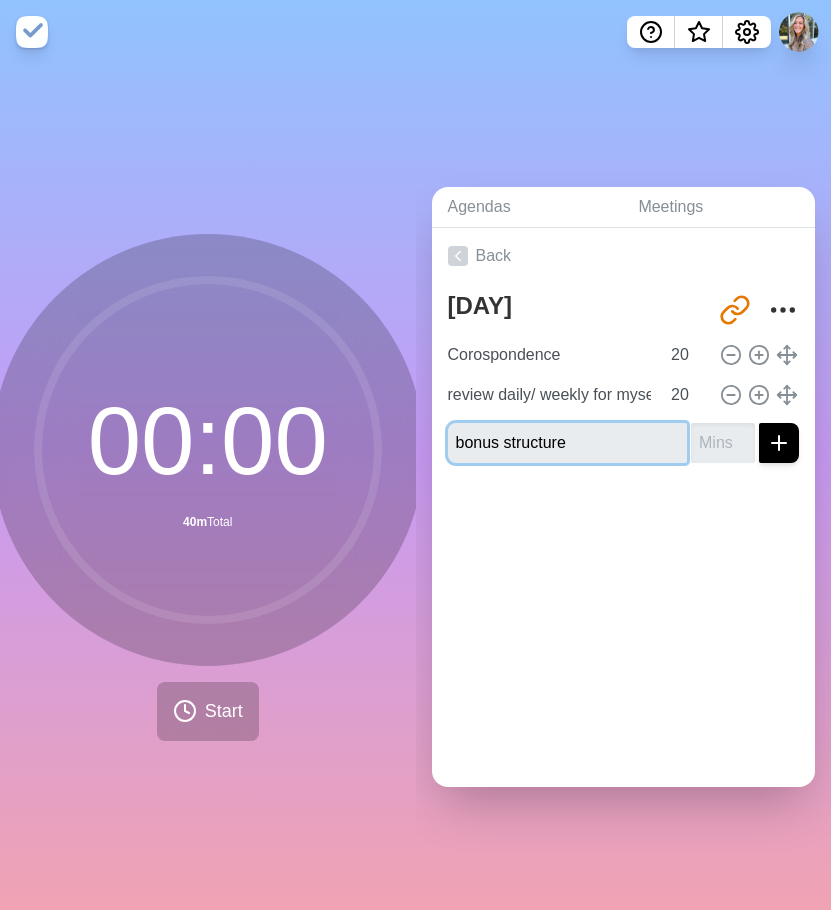 click at bounding box center [779, 443] 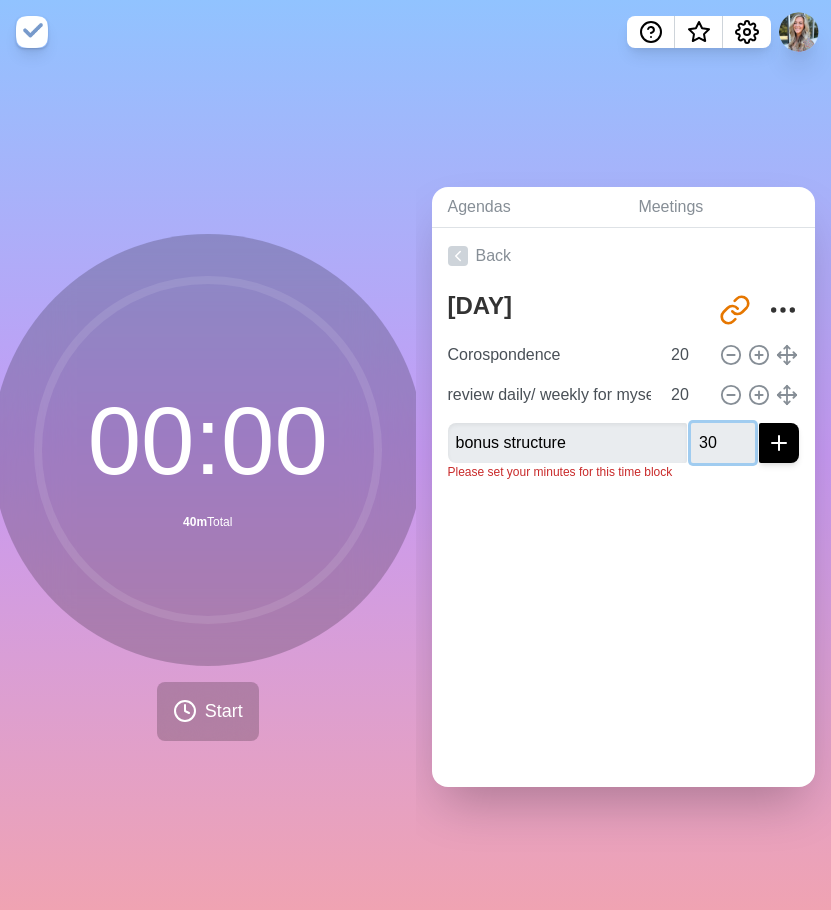 type on "30" 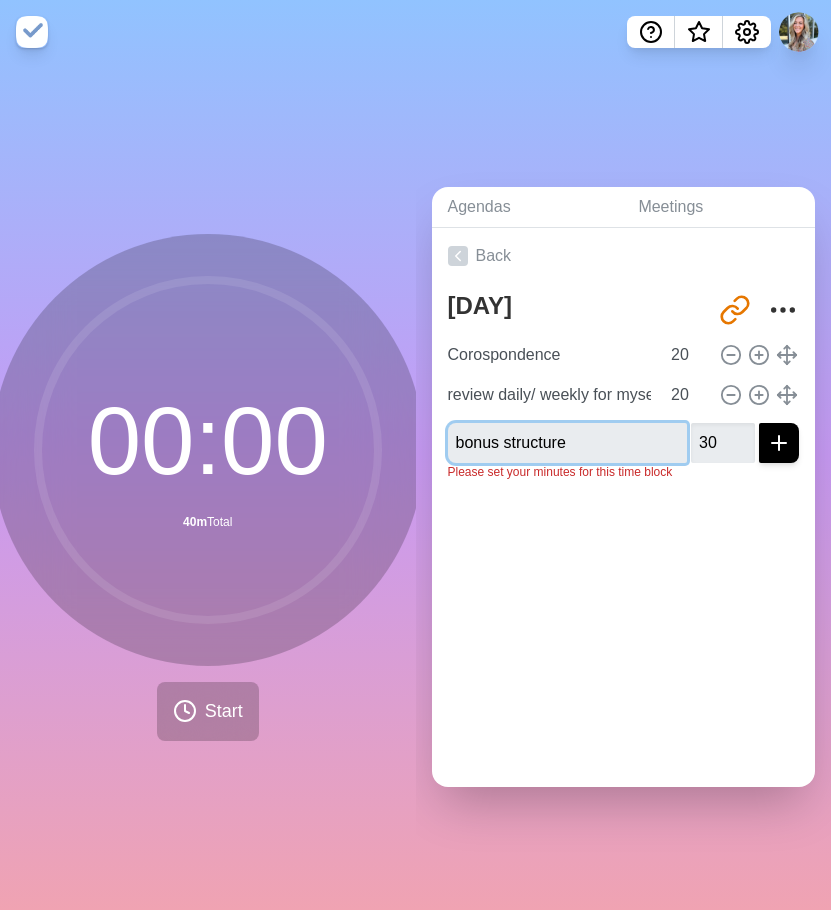 type 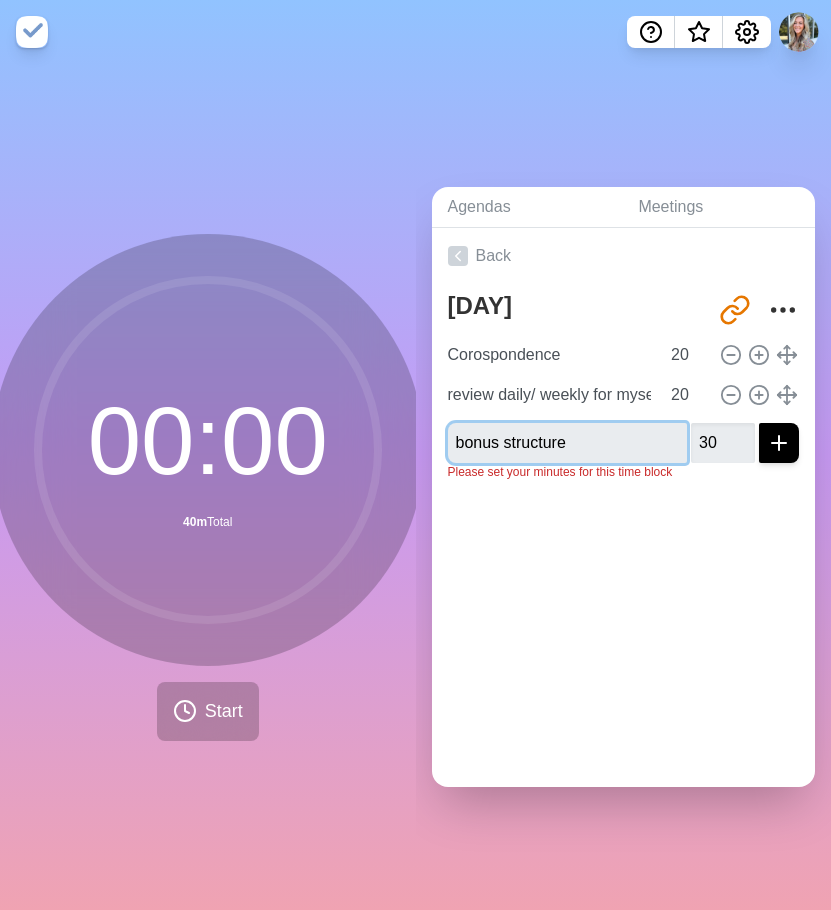 type 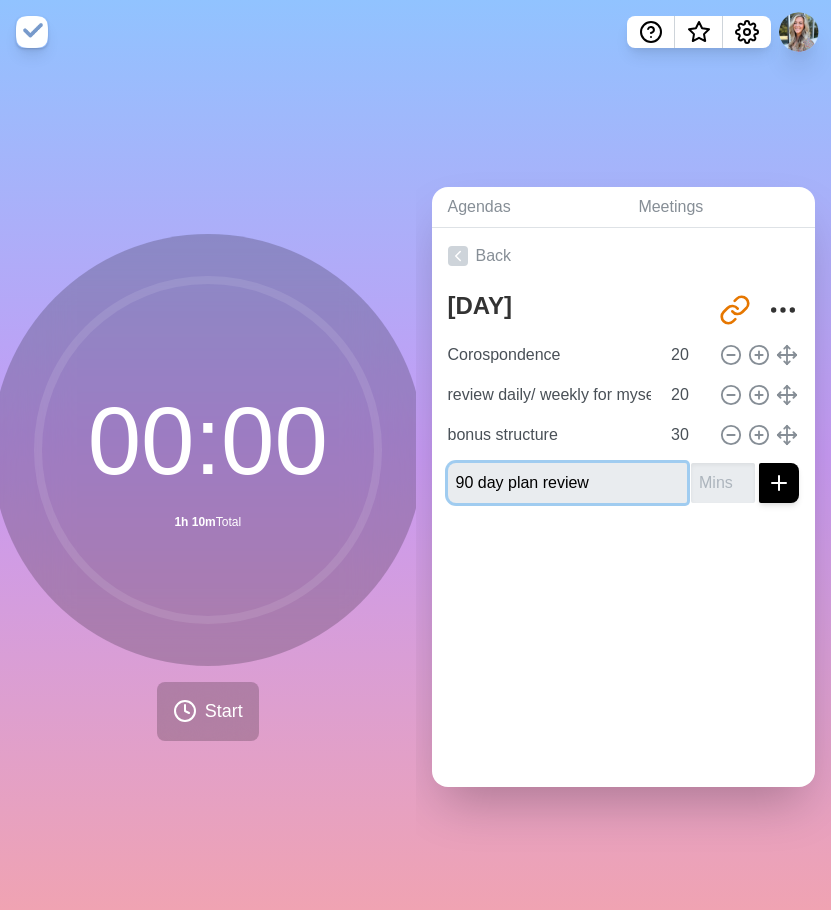 type on "90 day plan review" 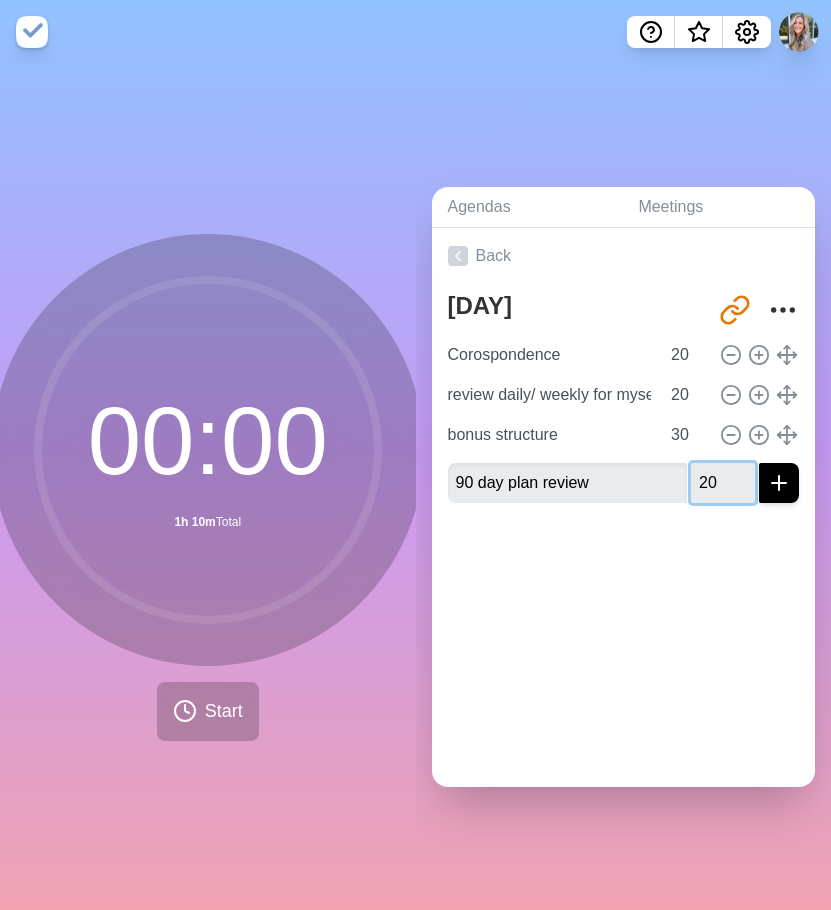 type on "20" 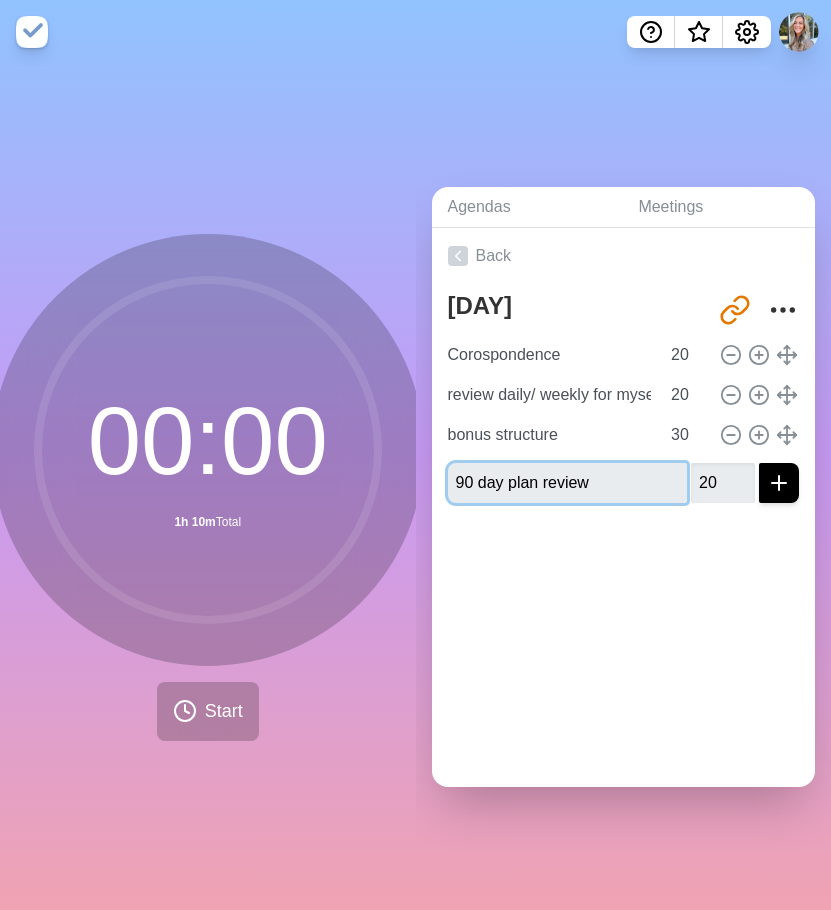 type 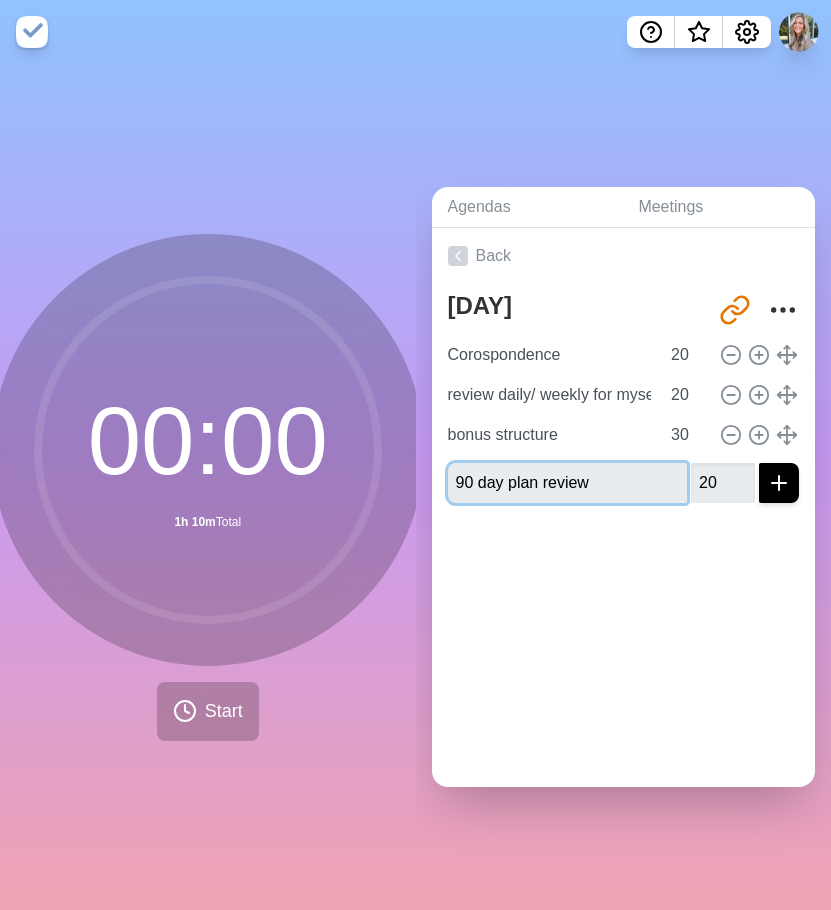 type 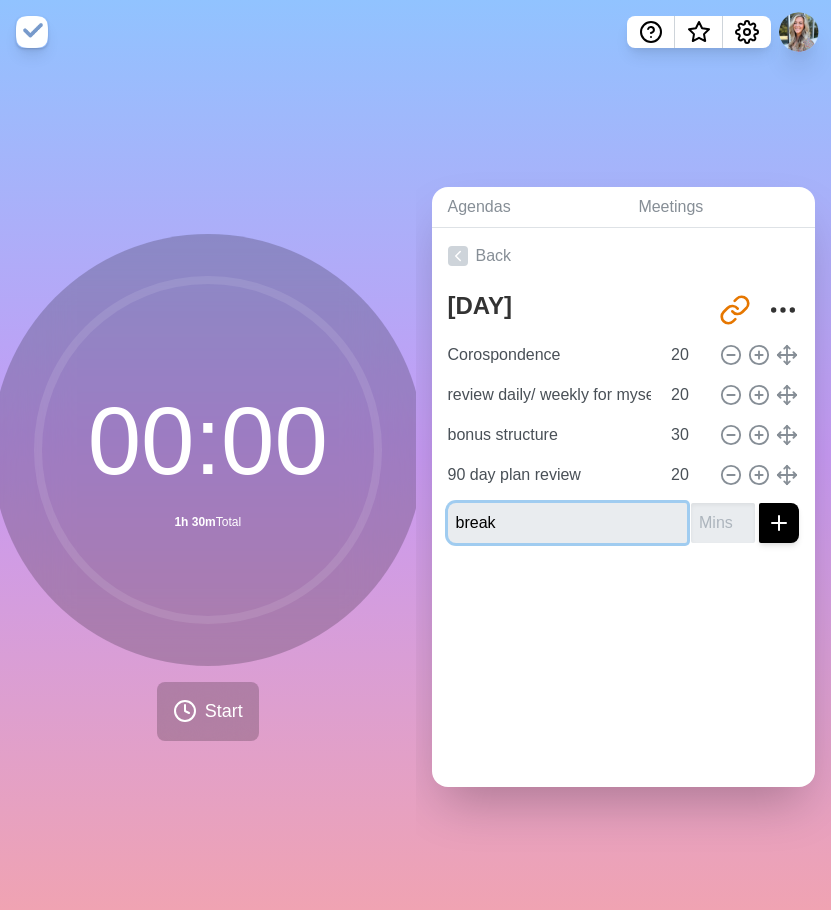 type on "break" 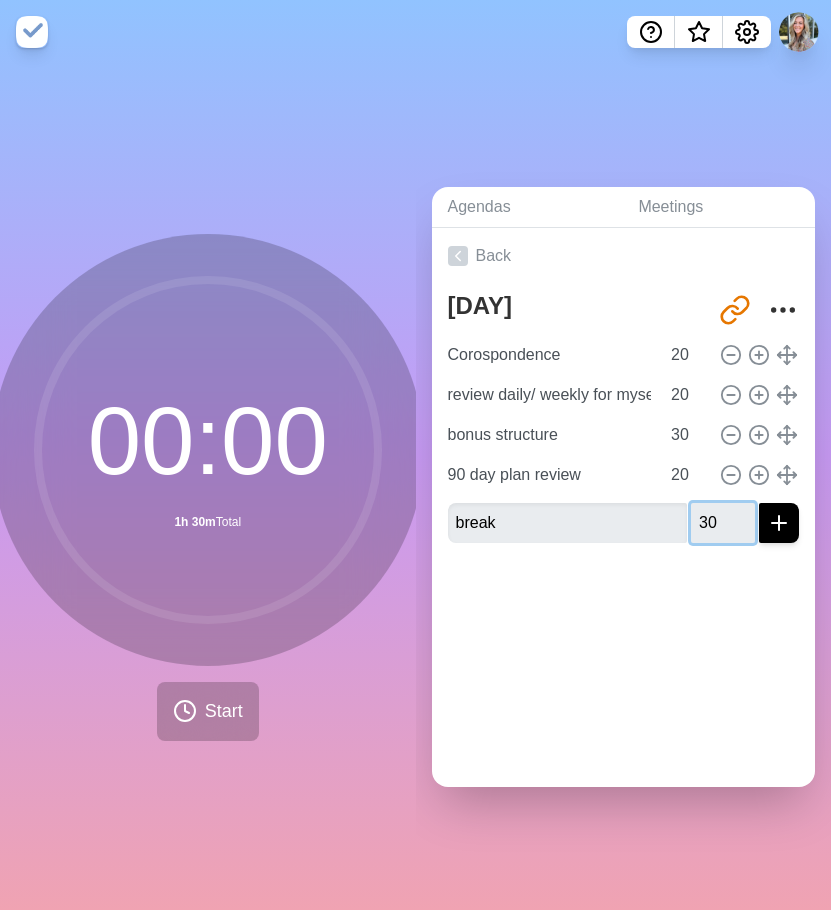 type on "30" 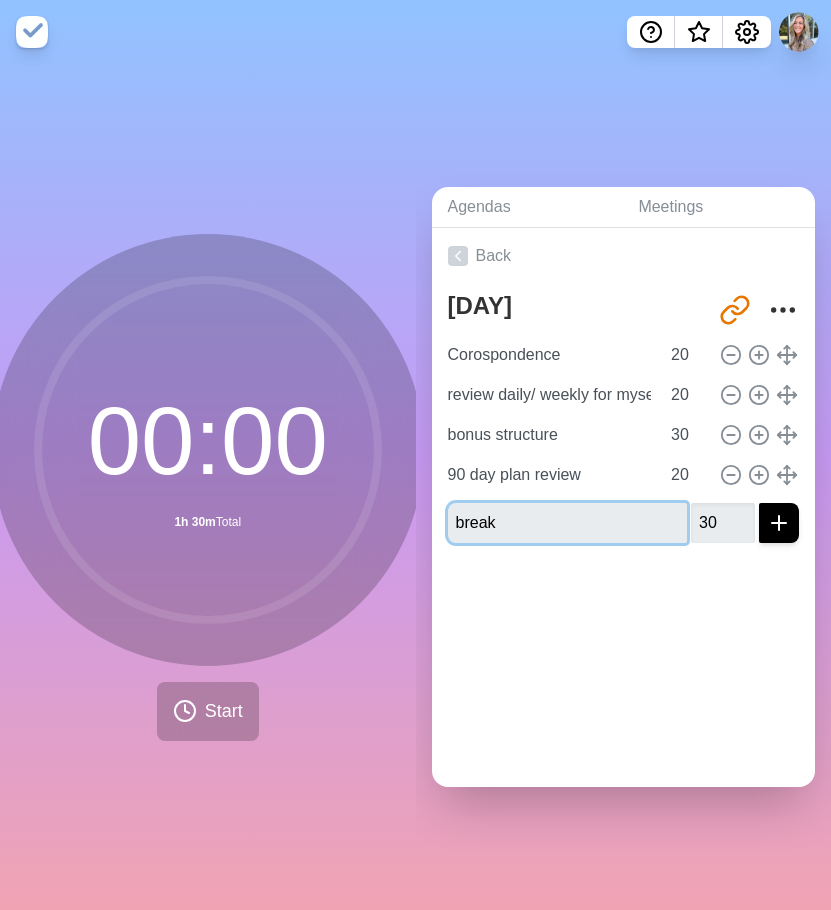type 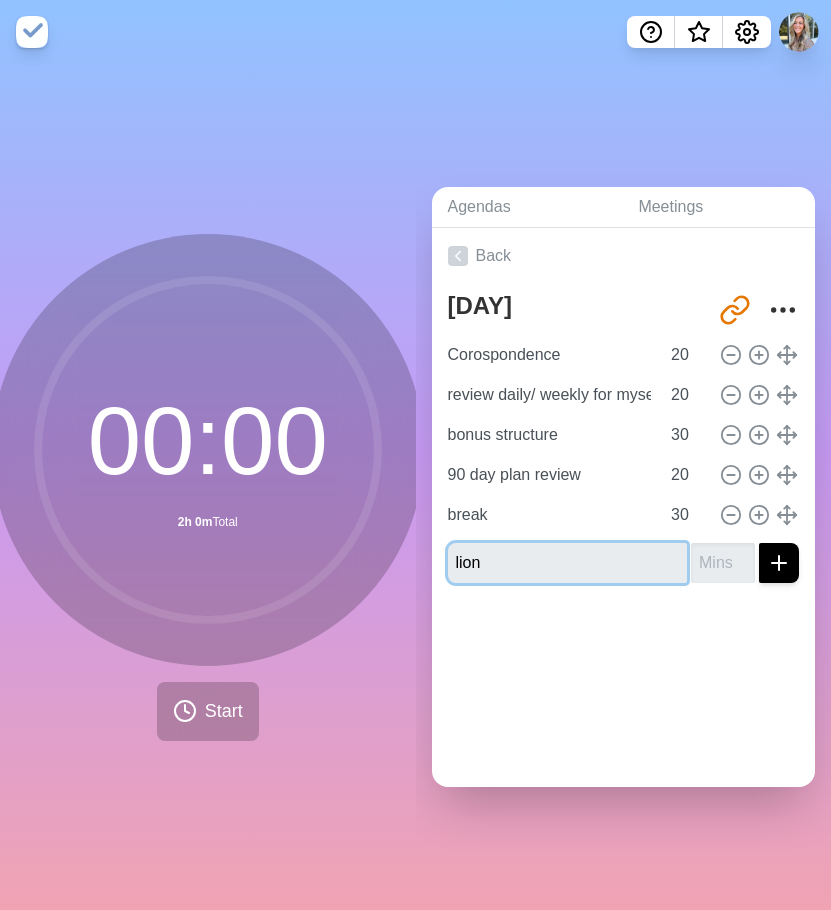 type on "lion" 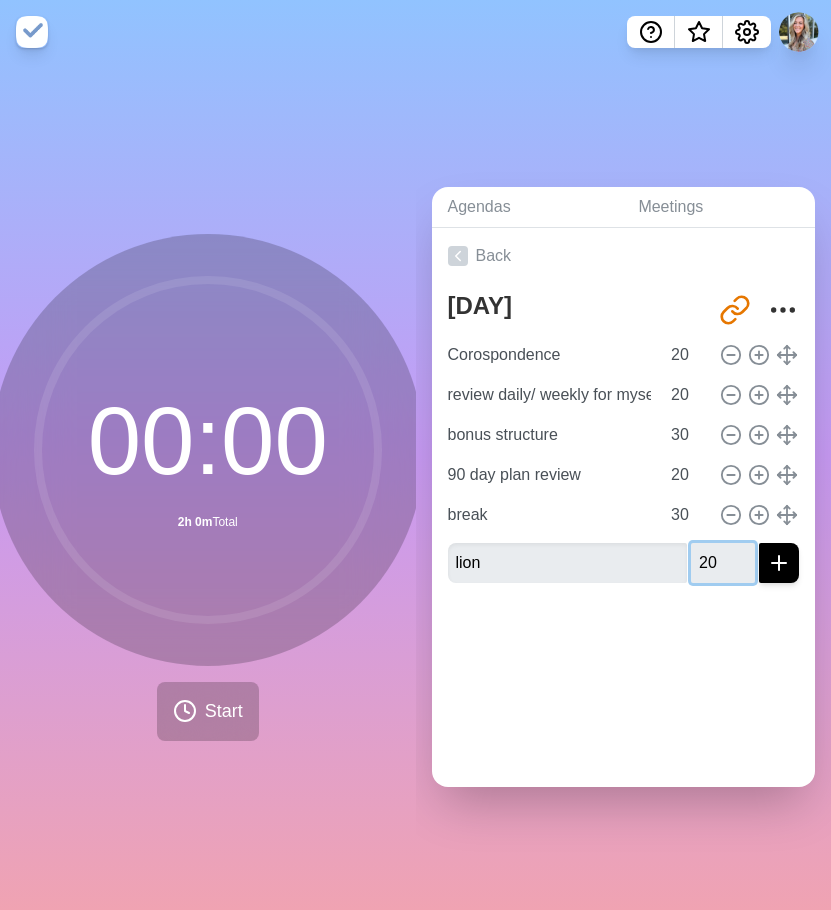 type on "20" 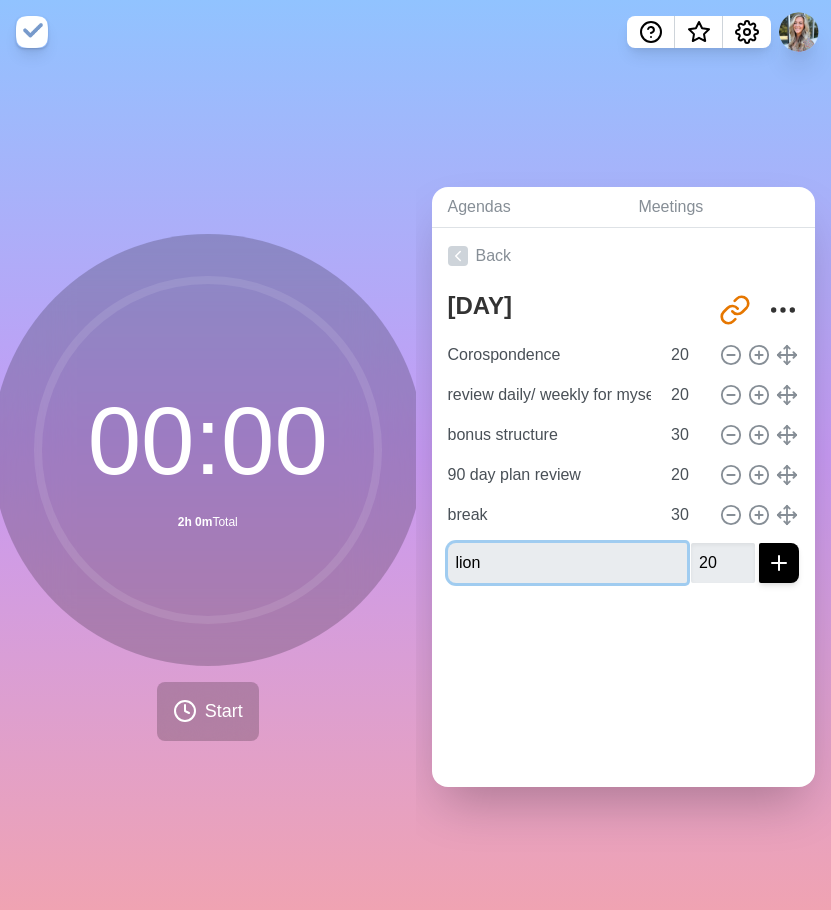 type 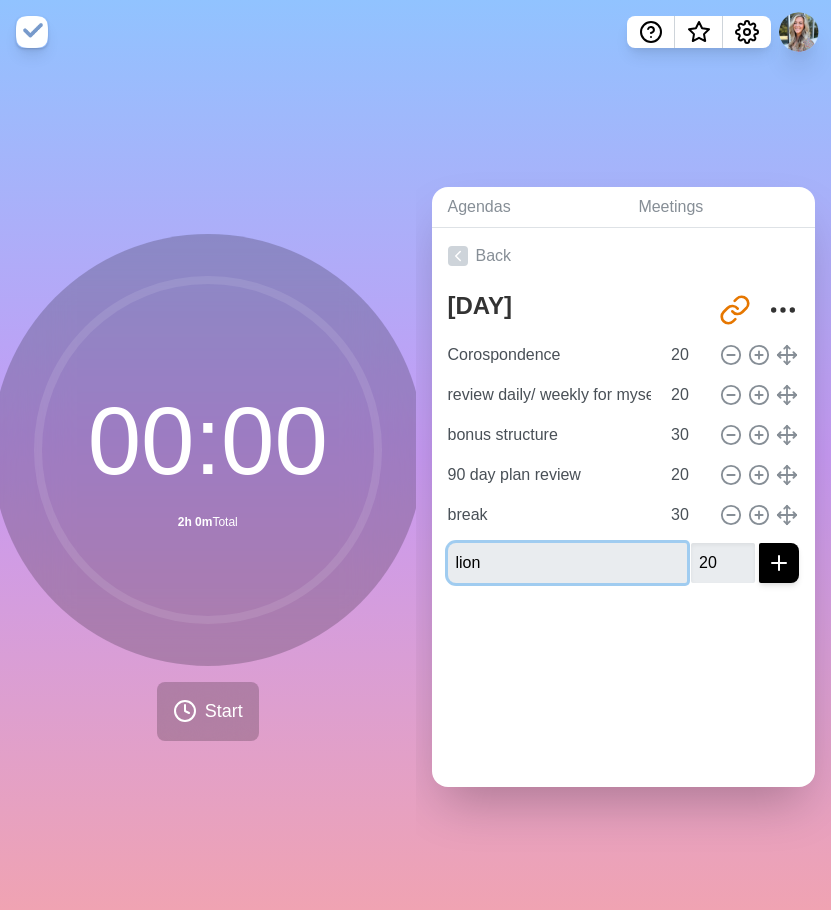 type 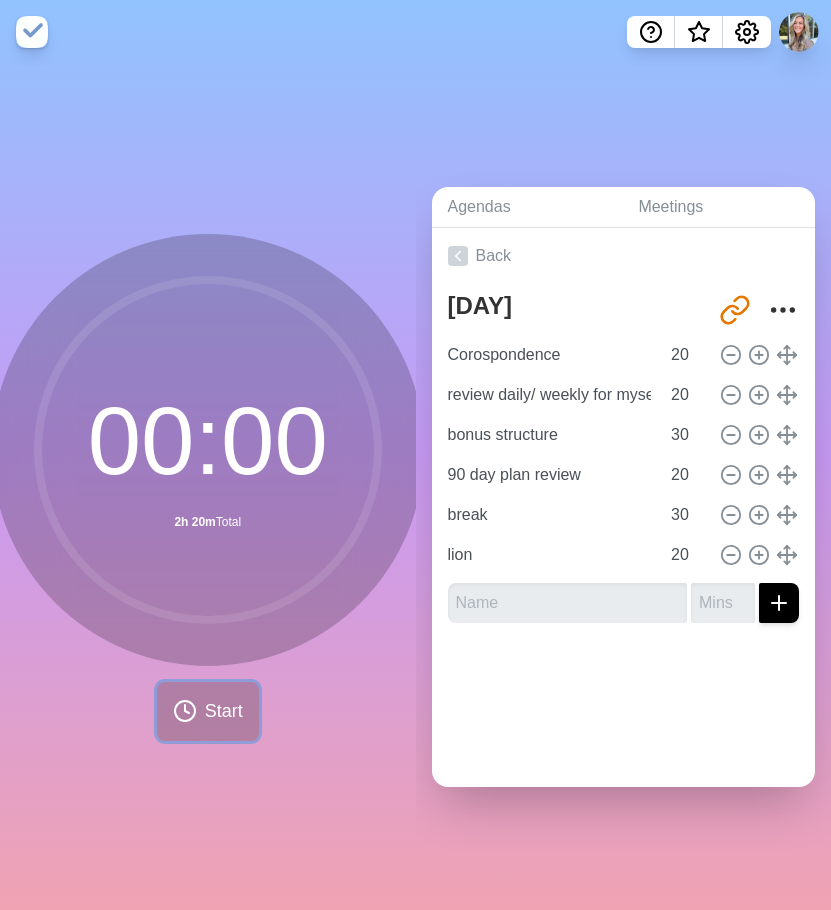 click on "Start" at bounding box center (224, 711) 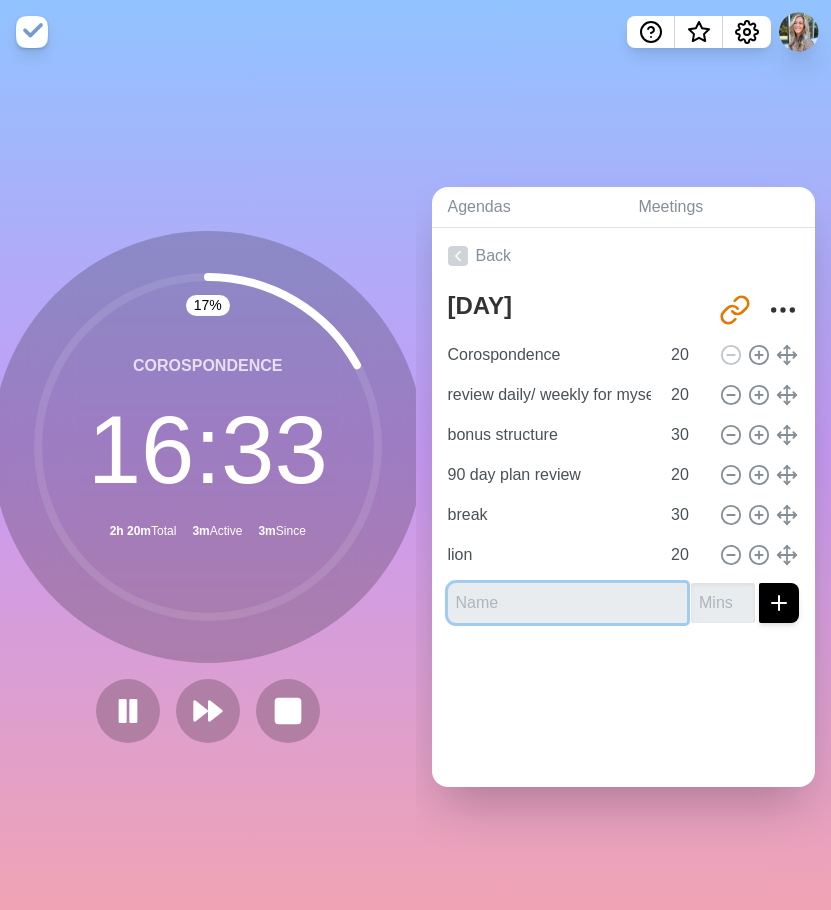 click at bounding box center (568, 603) 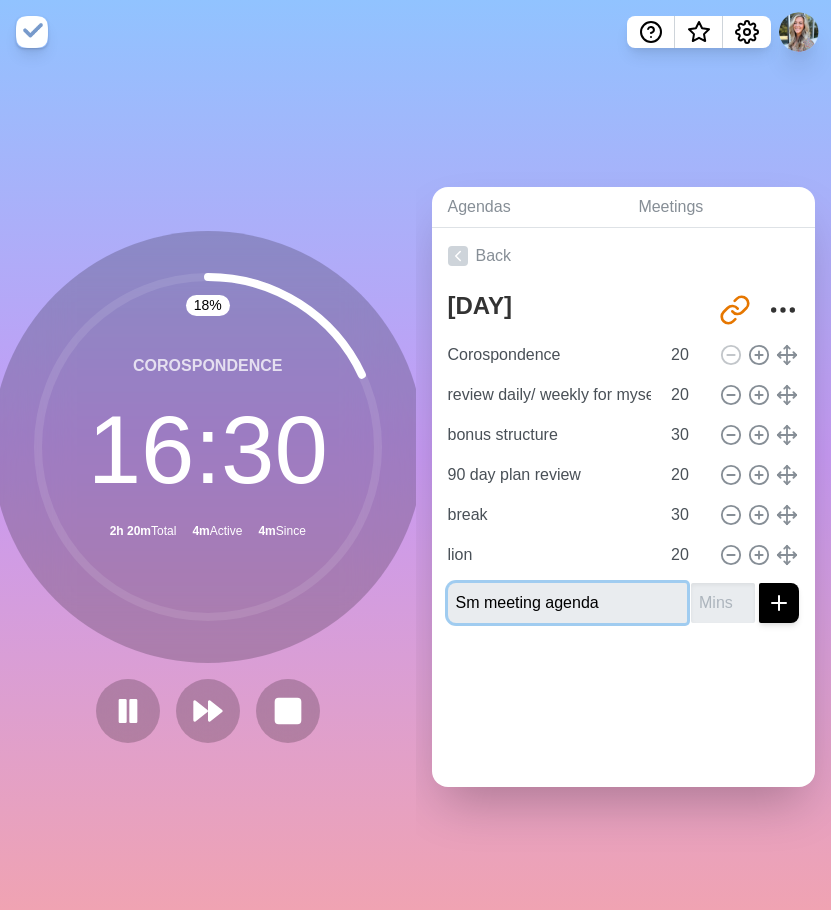 type on "Sm meeting agenda" 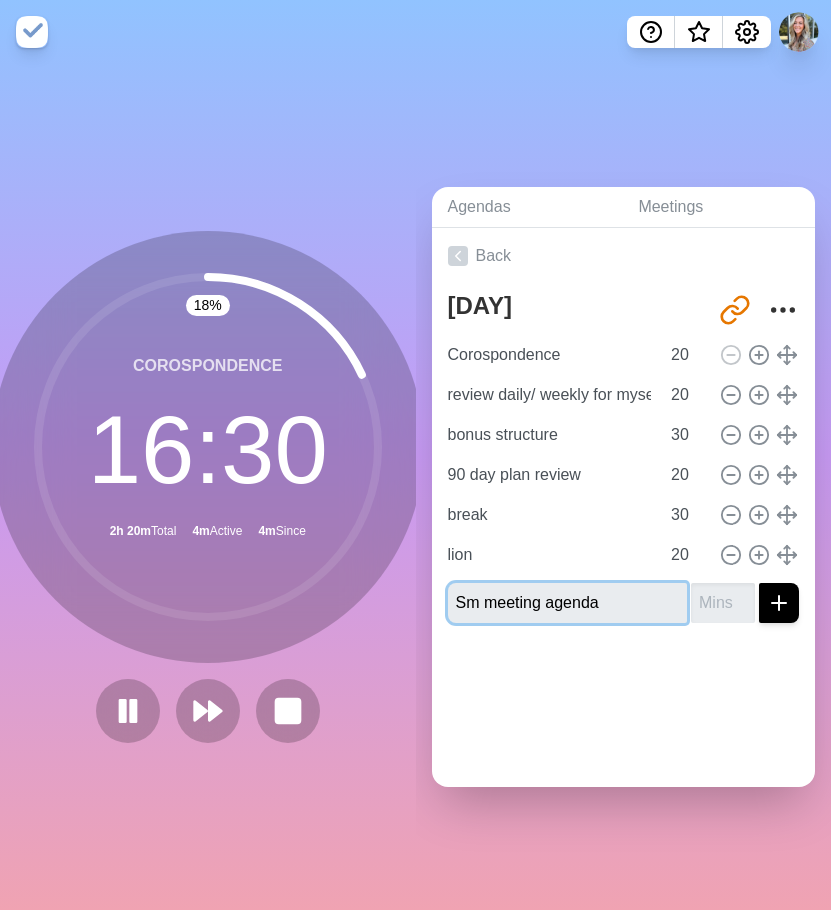 click at bounding box center (779, 603) 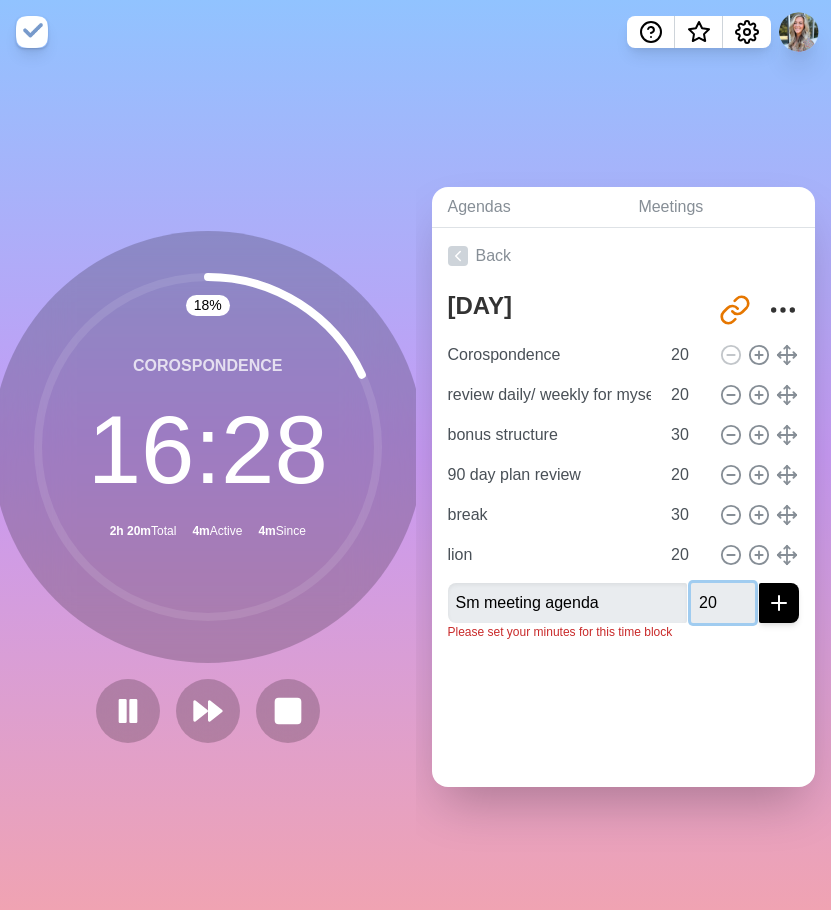 type on "20" 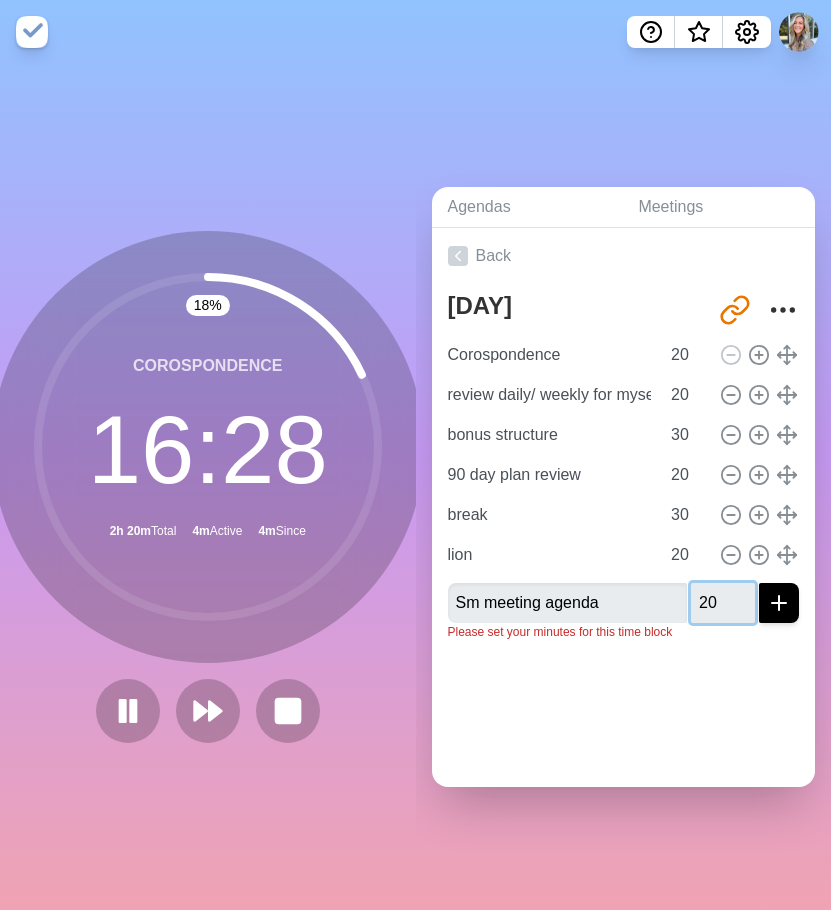 click at bounding box center [779, 603] 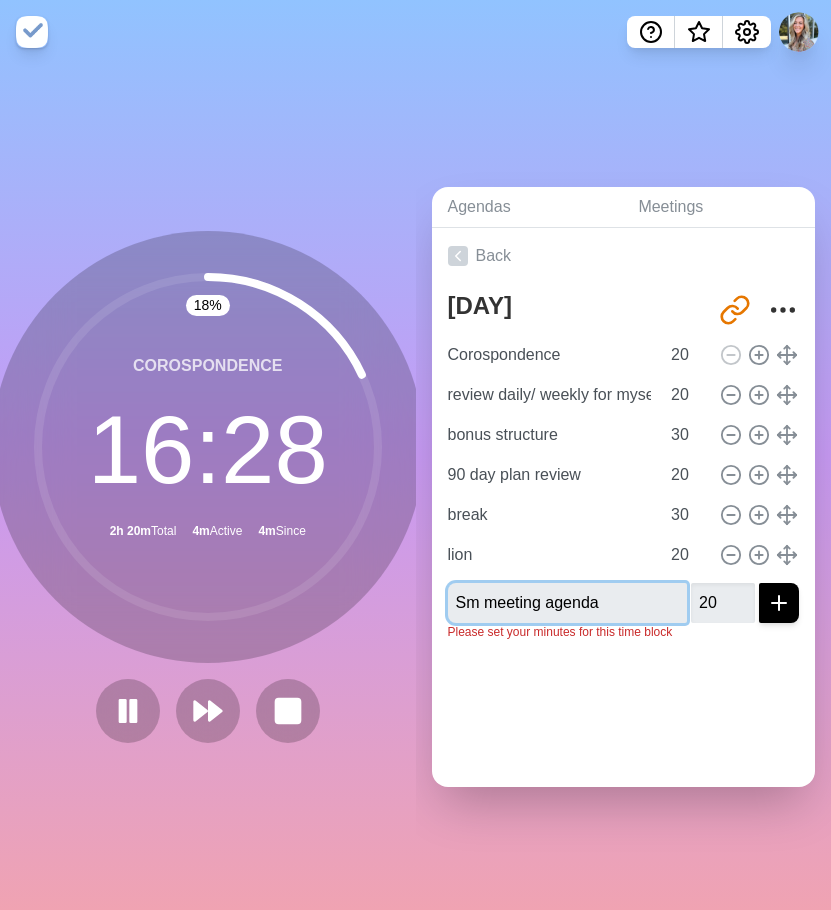 type 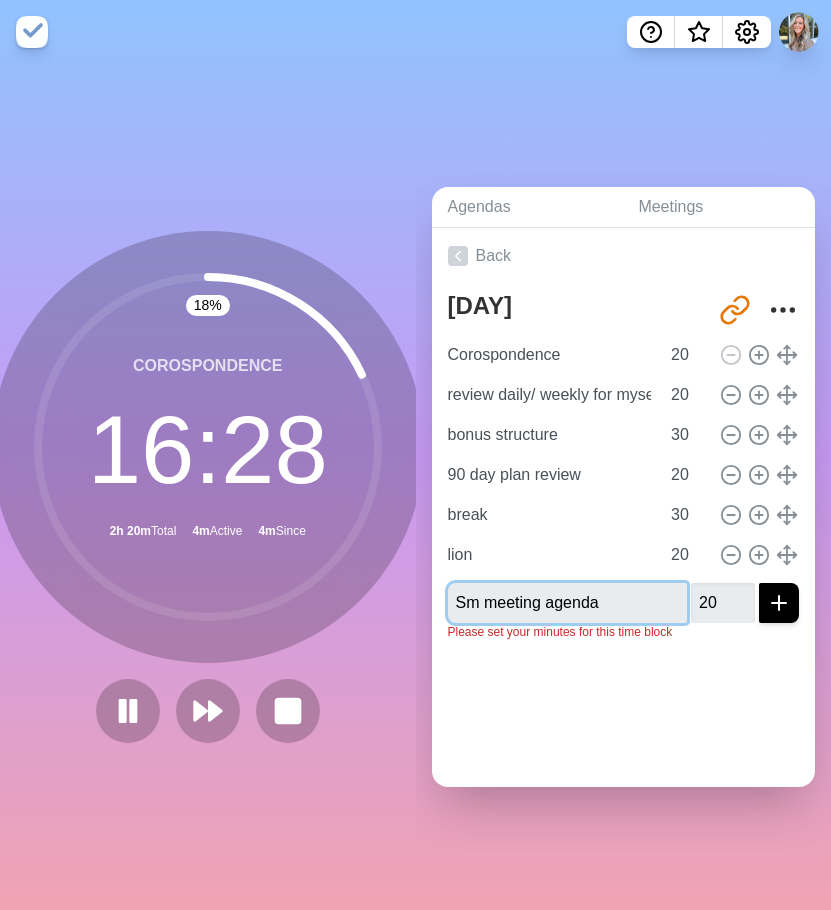 type 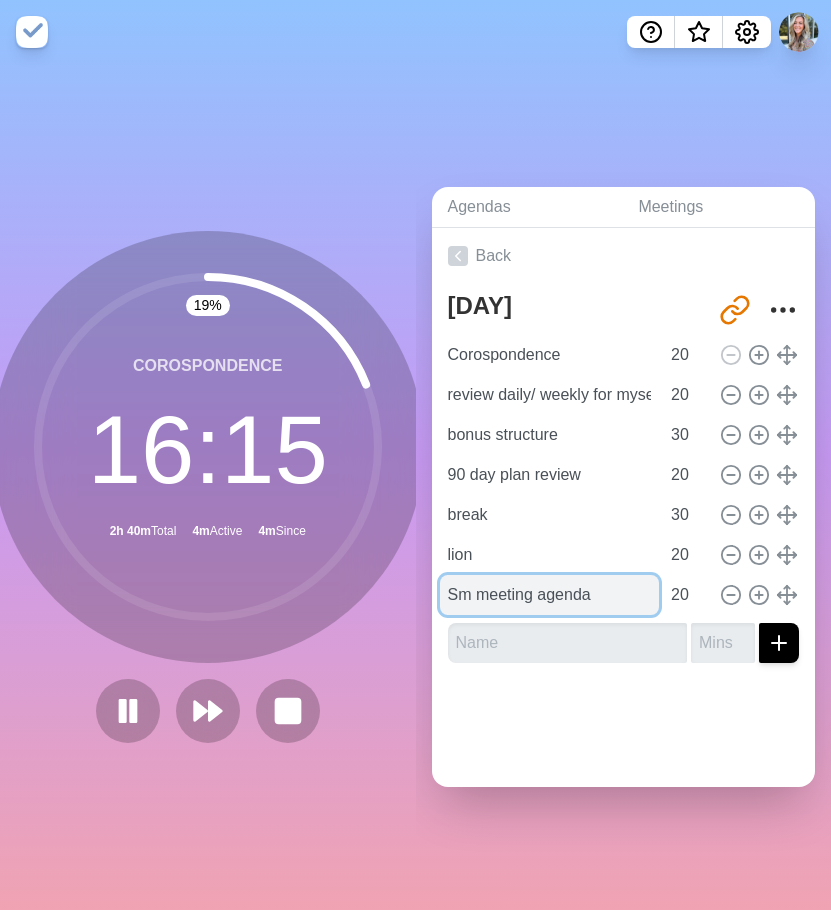 click on "Sm meeting agenda" at bounding box center [550, 595] 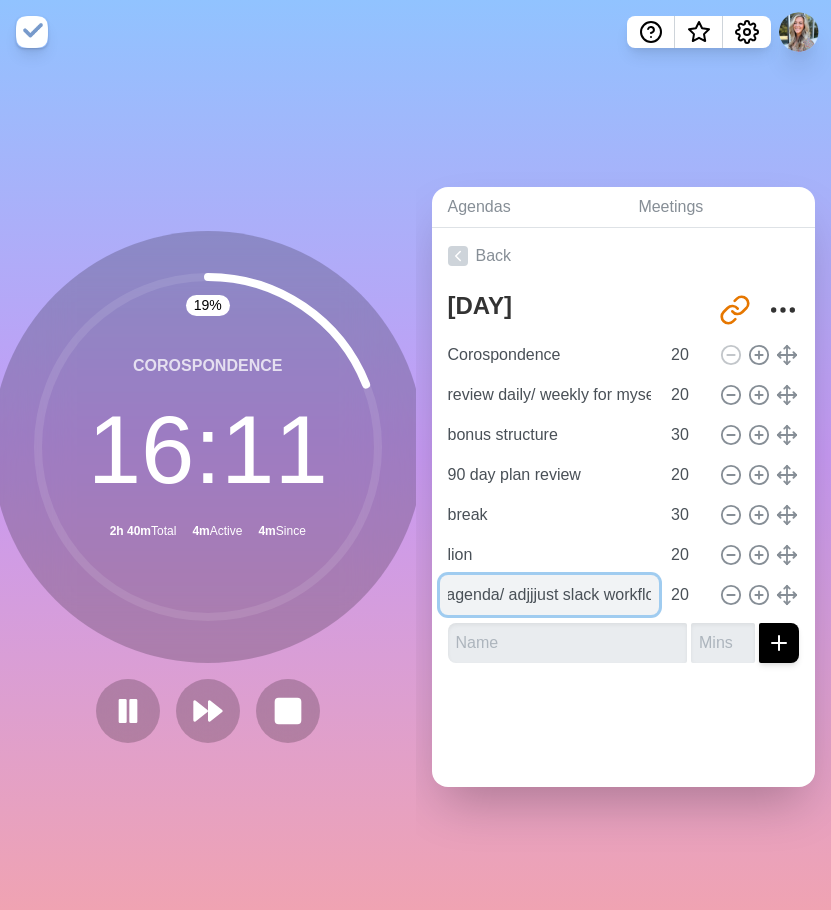scroll, scrollTop: 0, scrollLeft: 112, axis: horizontal 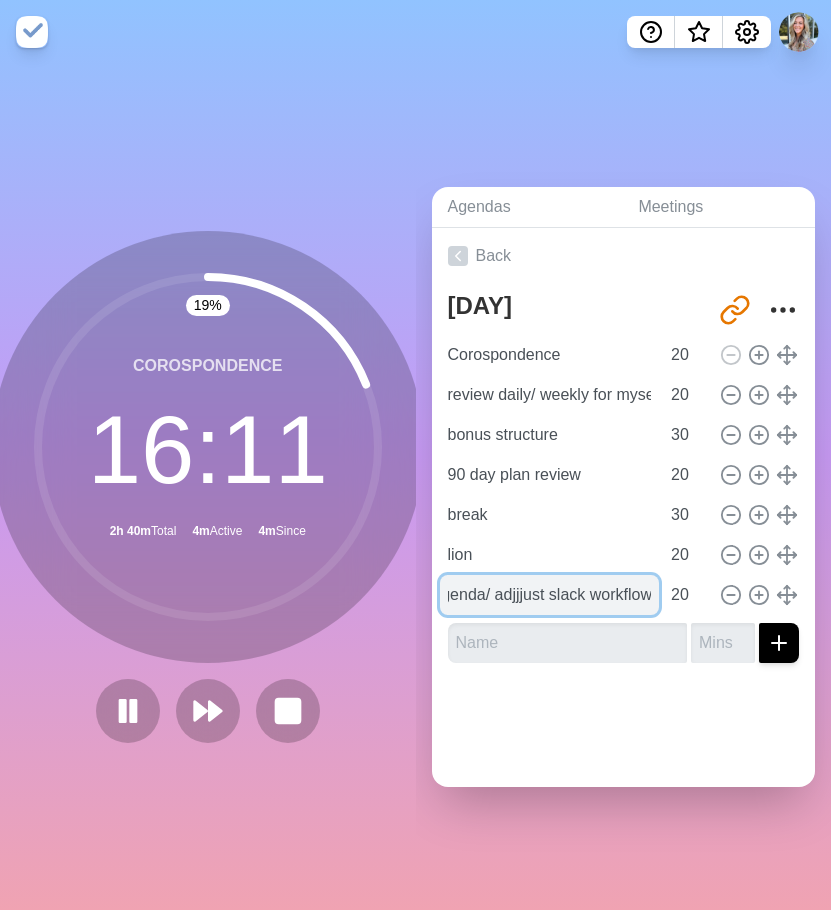 type on "Sm meeting agenda/ adjjjust slack workflow" 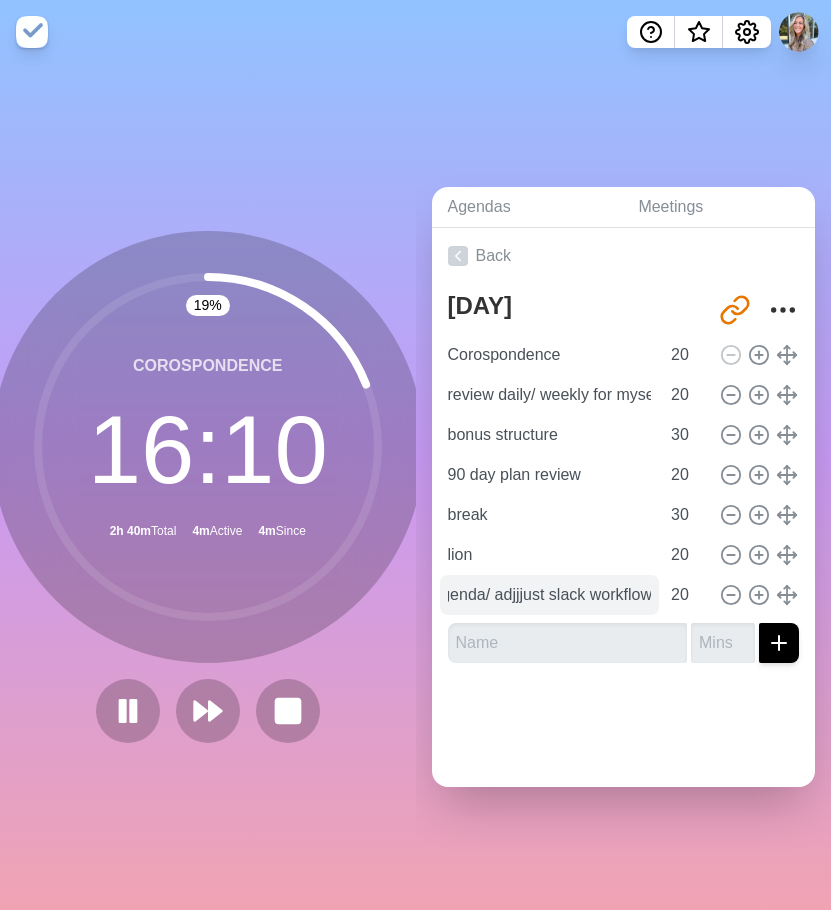 scroll, scrollTop: 0, scrollLeft: 0, axis: both 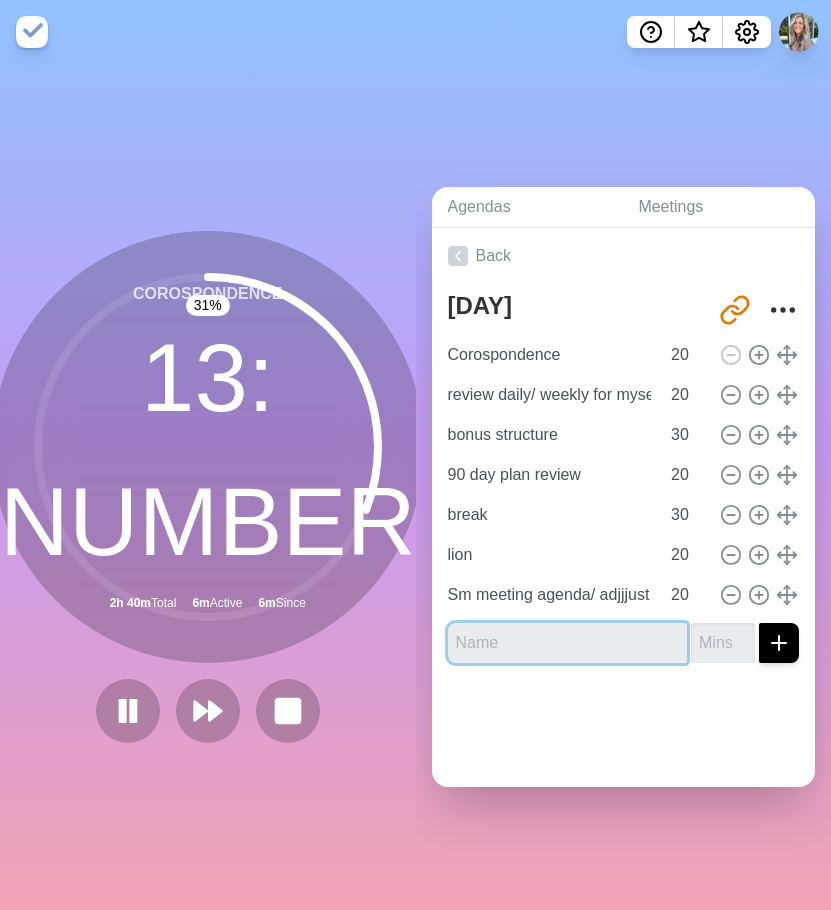 click at bounding box center [568, 643] 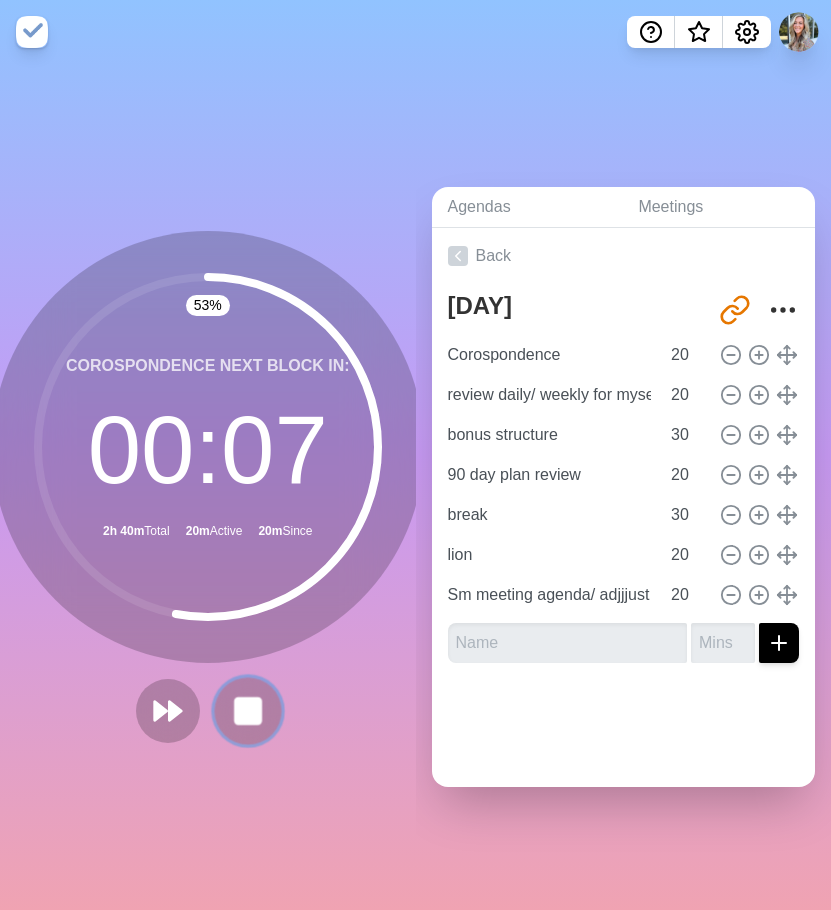 click 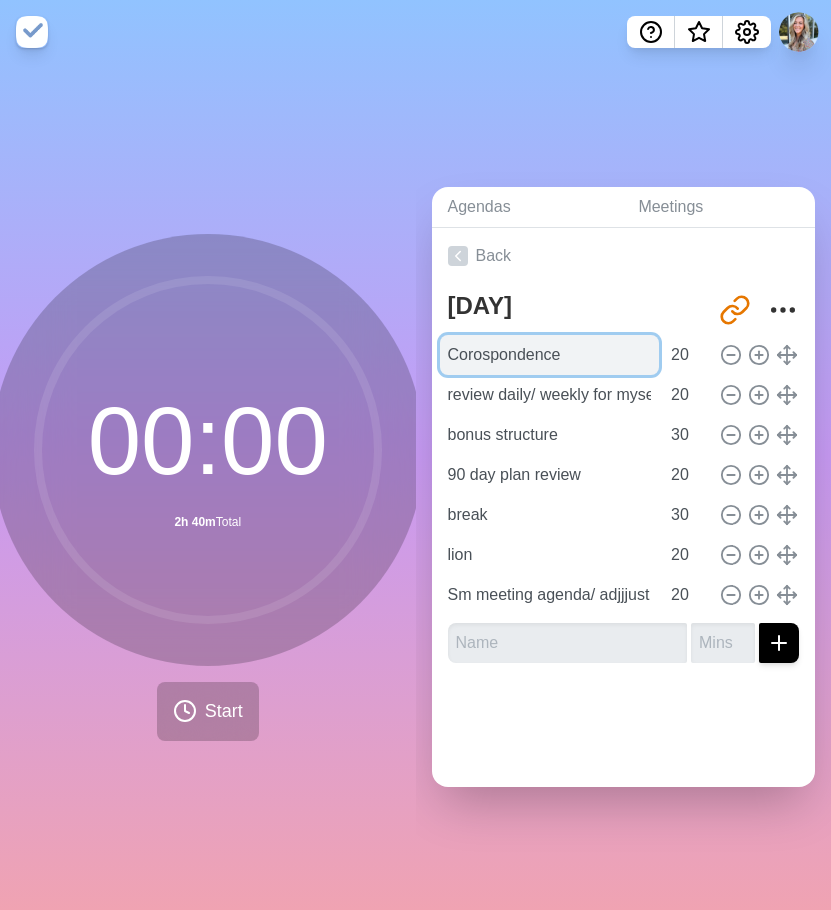 click on "Corospondence" at bounding box center (550, 355) 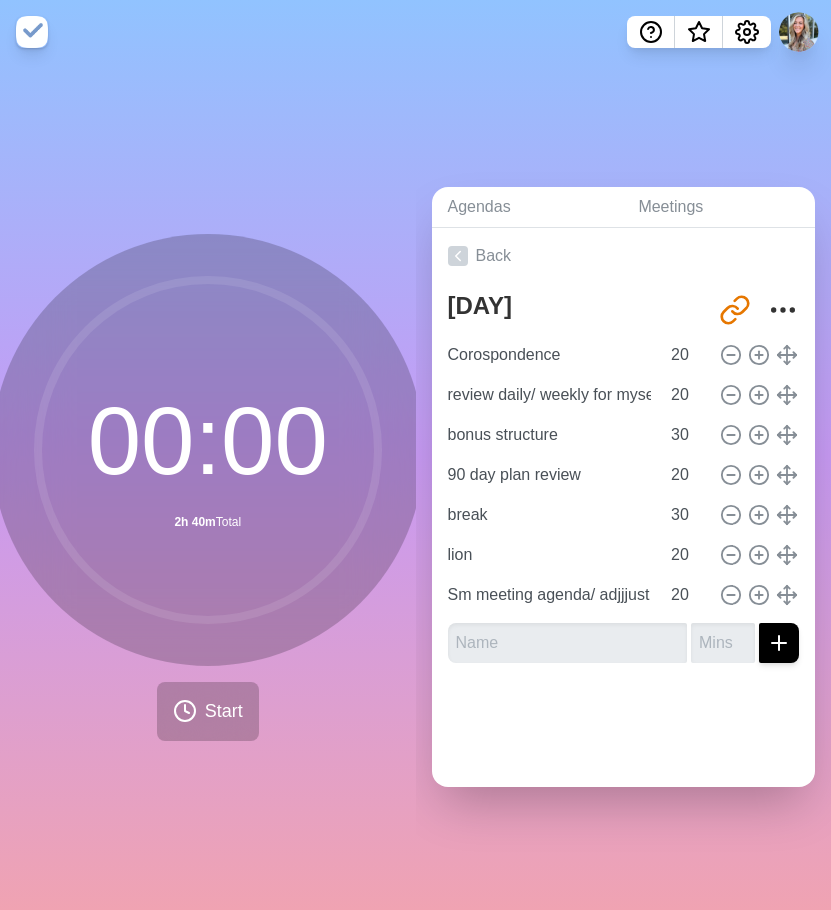 click 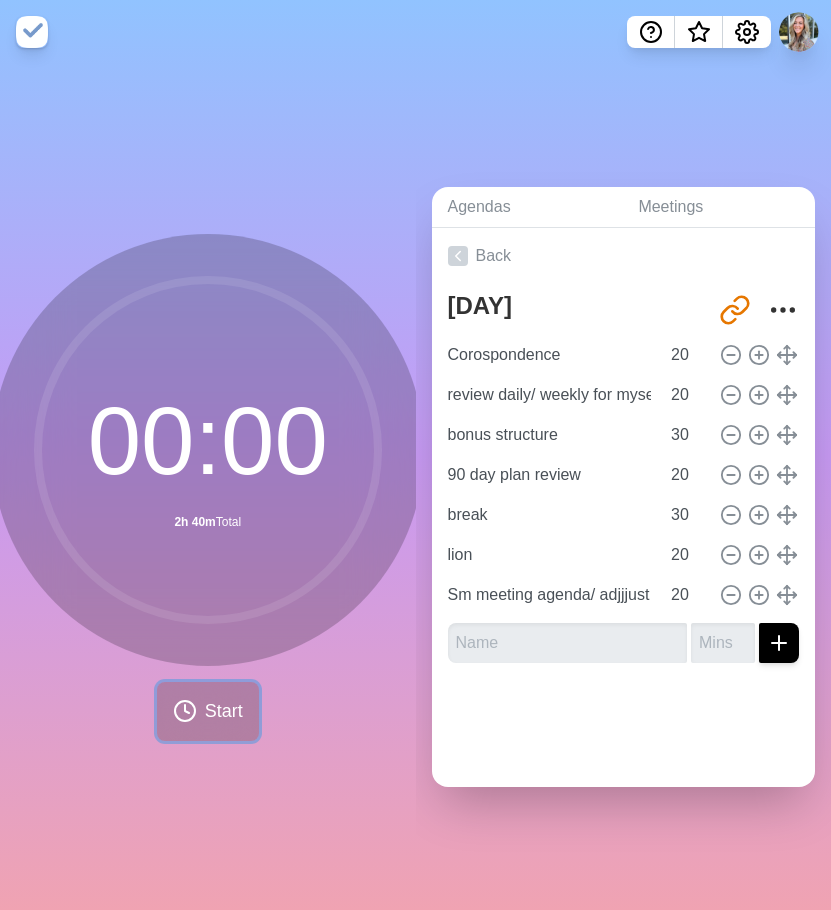 click 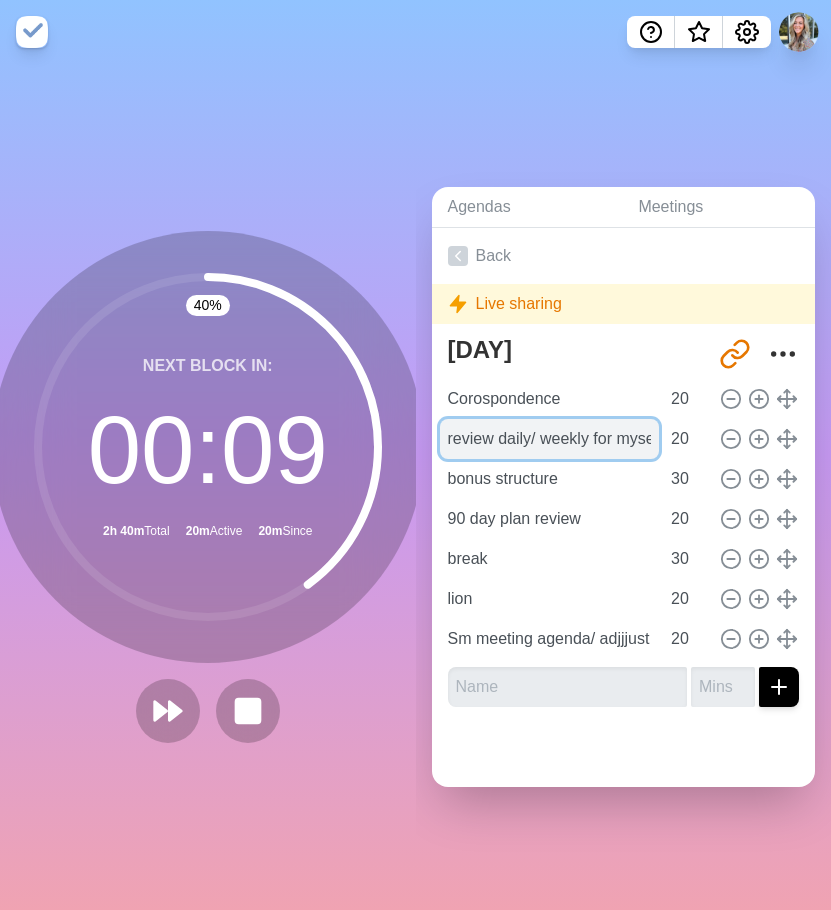 click on "review daily/ weekly for myself" at bounding box center (550, 439) 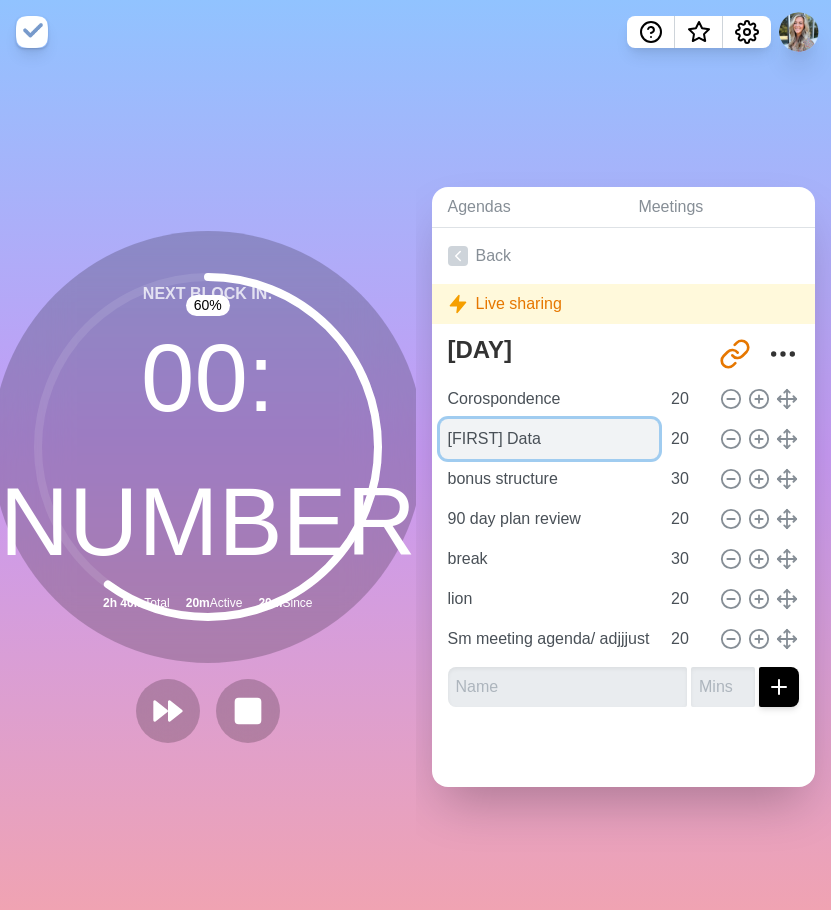 type on "Stuart Data" 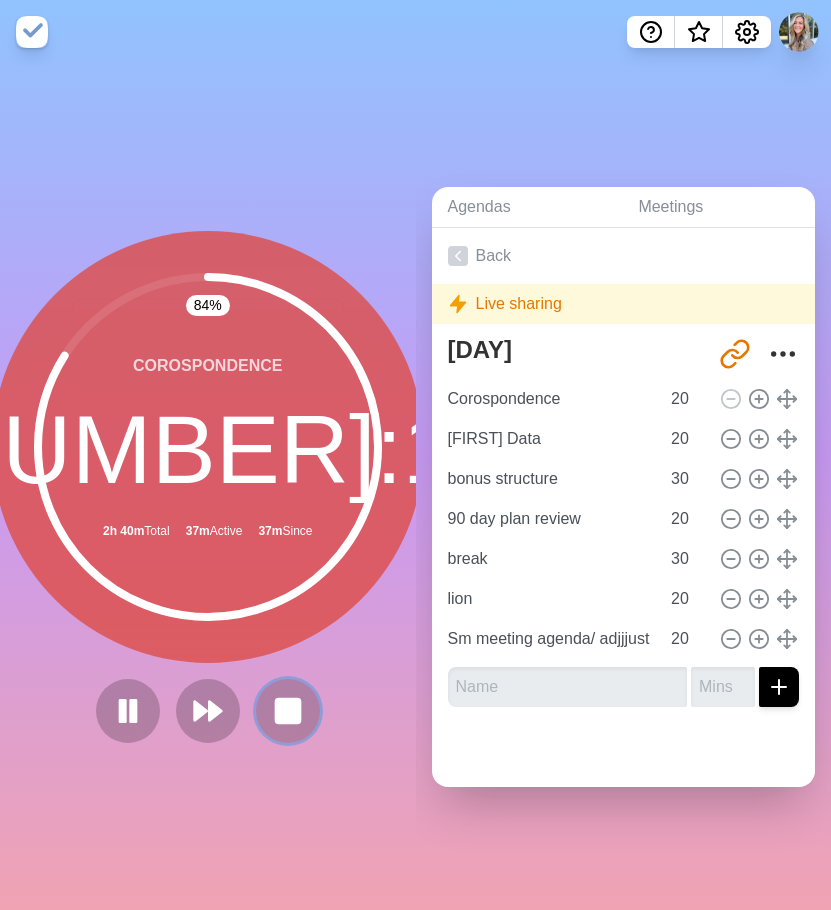 drag, startPoint x: 284, startPoint y: 700, endPoint x: 261, endPoint y: 688, distance: 25.942244 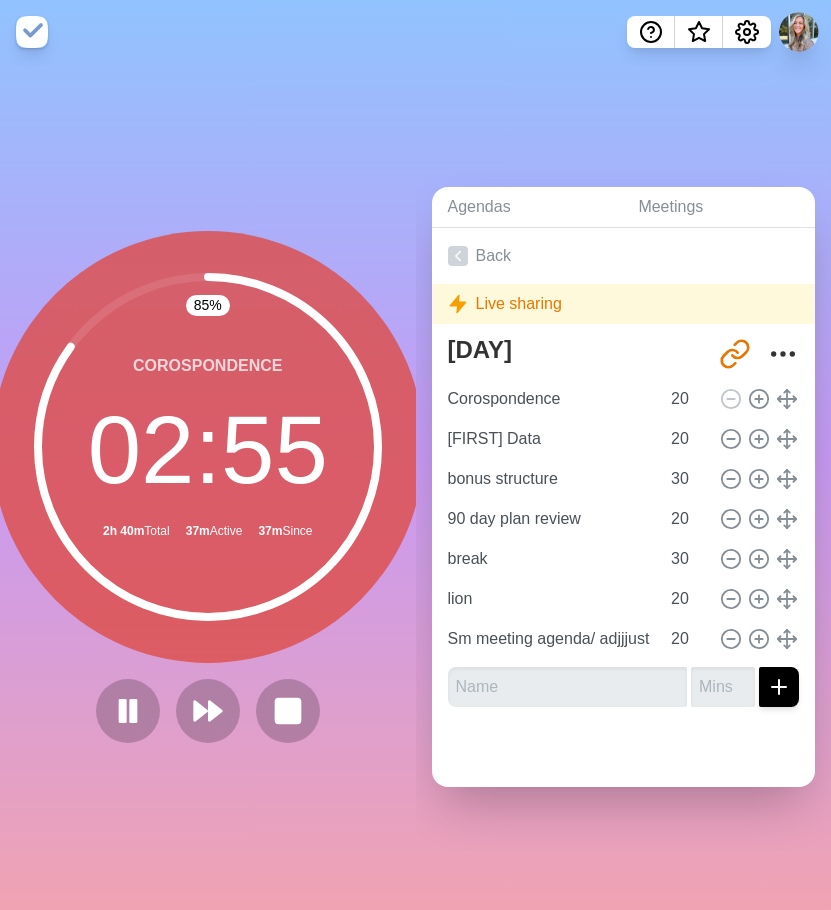 click at bounding box center [208, 711] 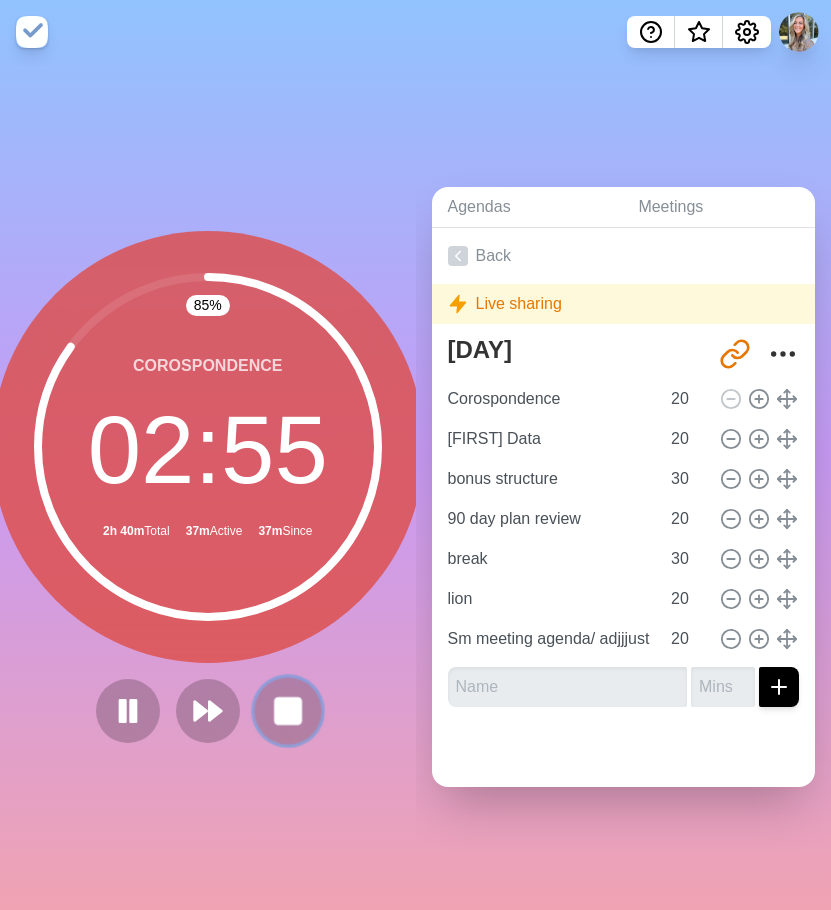 click 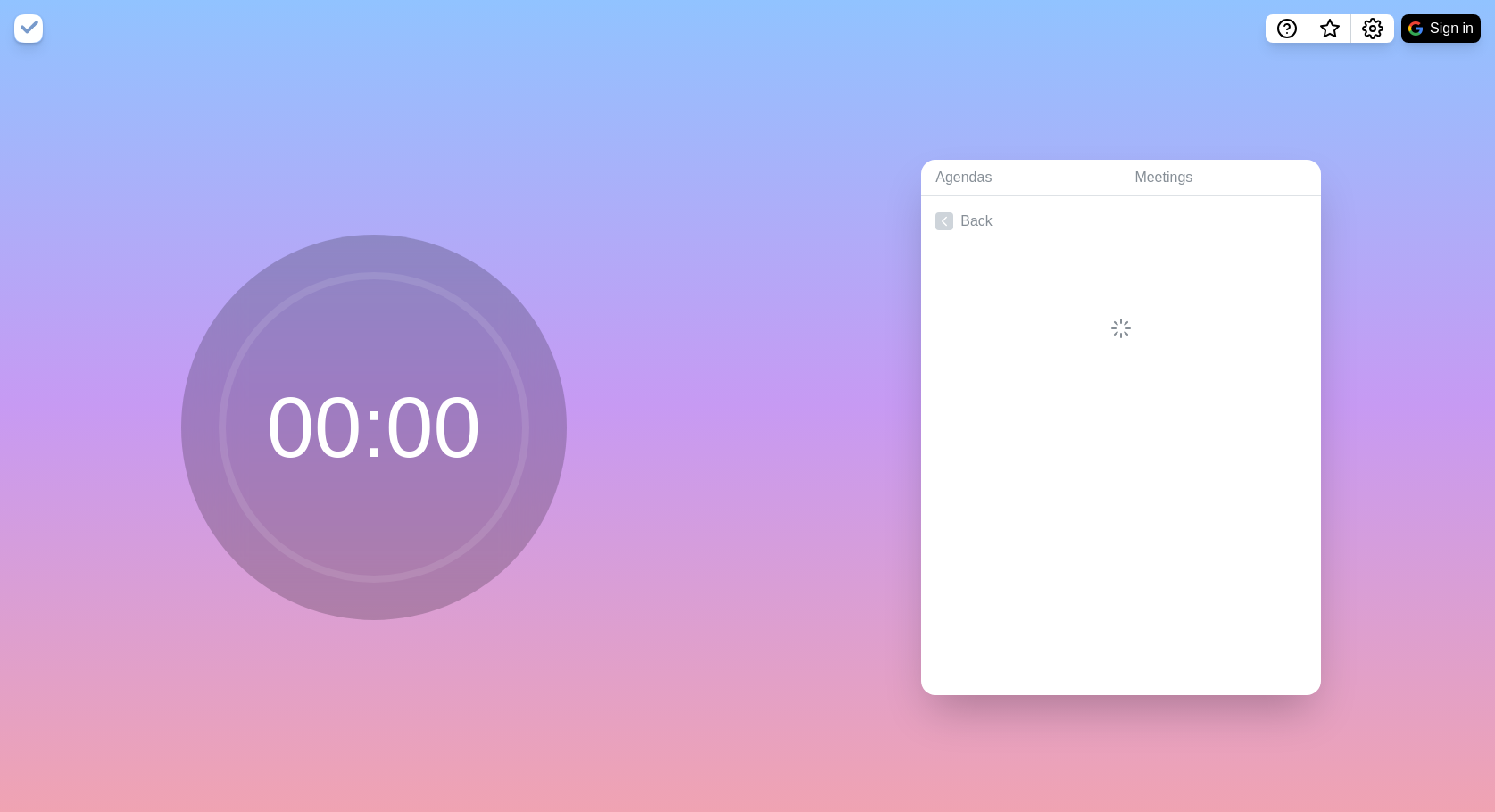 scroll, scrollTop: 0, scrollLeft: 0, axis: both 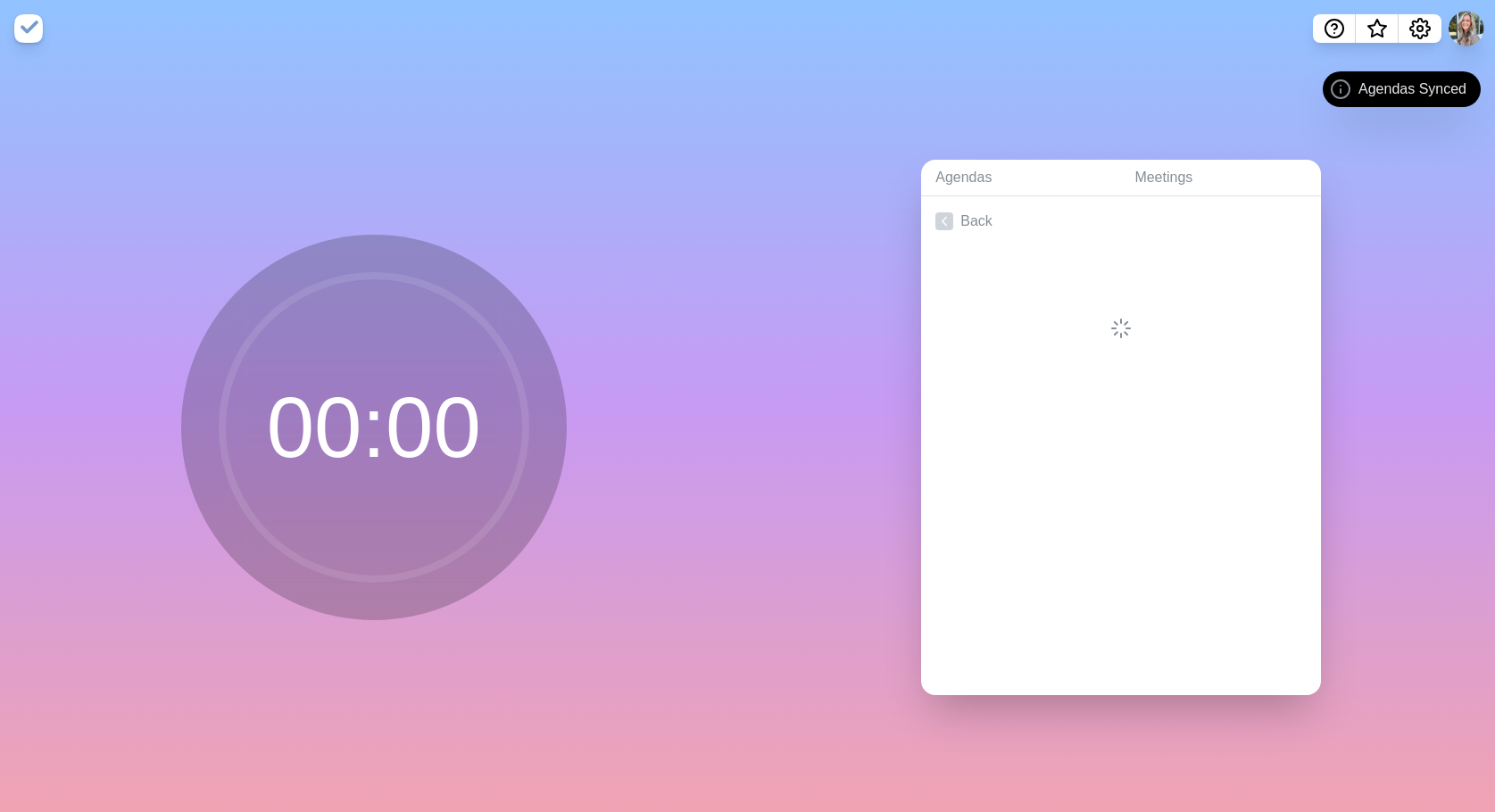 drag, startPoint x: 754, startPoint y: 100, endPoint x: 835, endPoint y: 84, distance: 82.56513 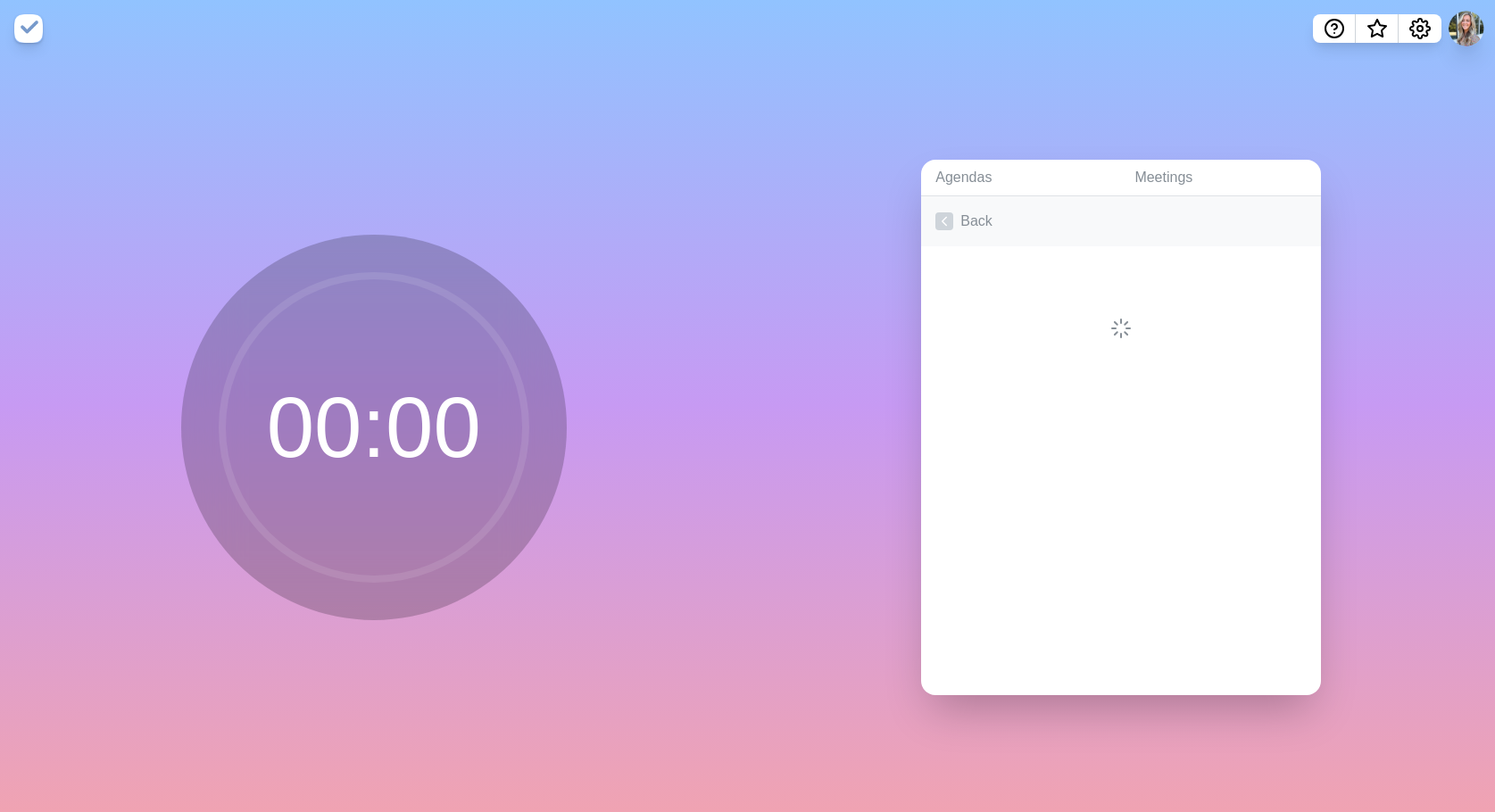click 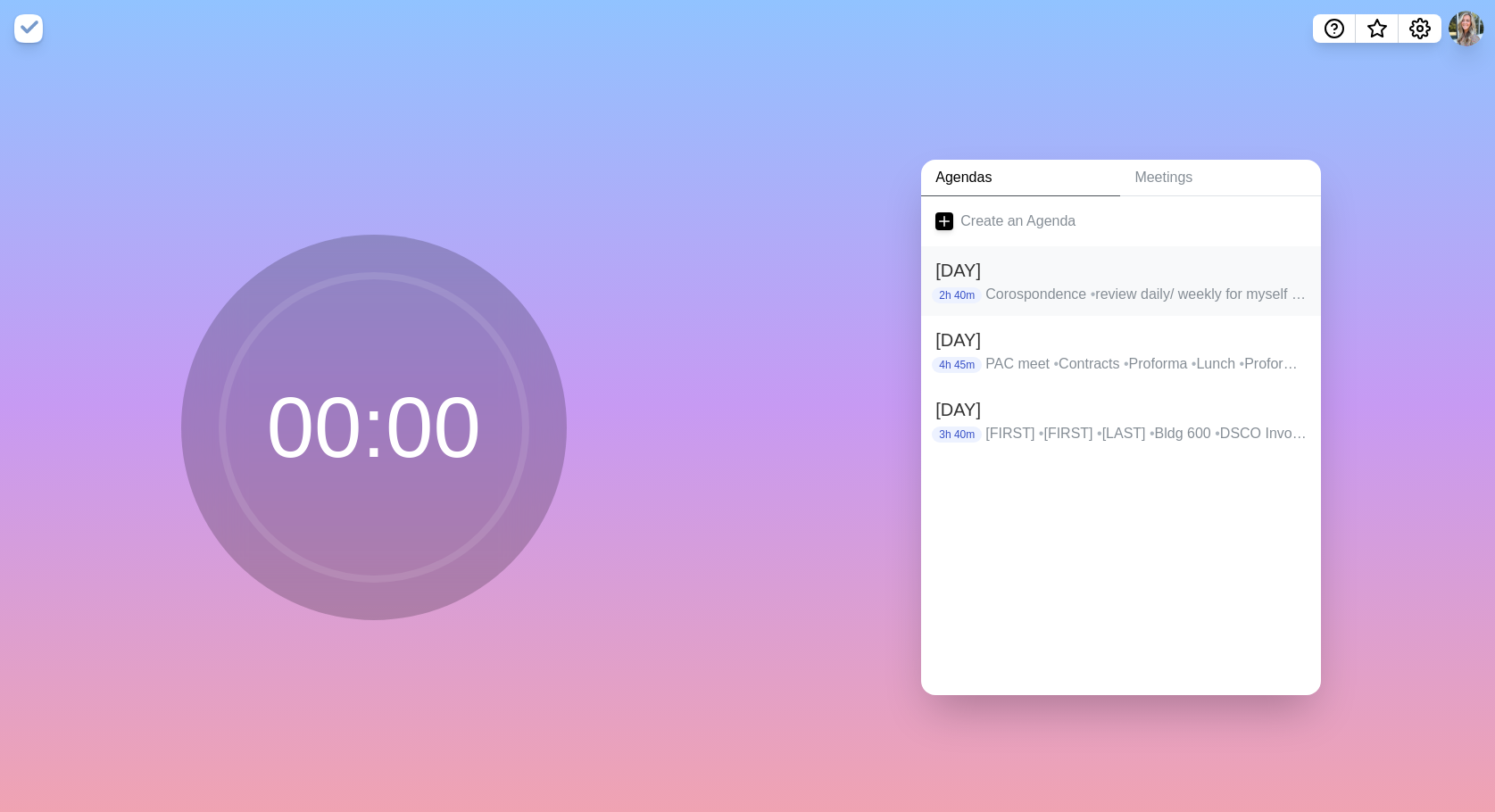 click on "[DAY]" at bounding box center [1121, 270] 